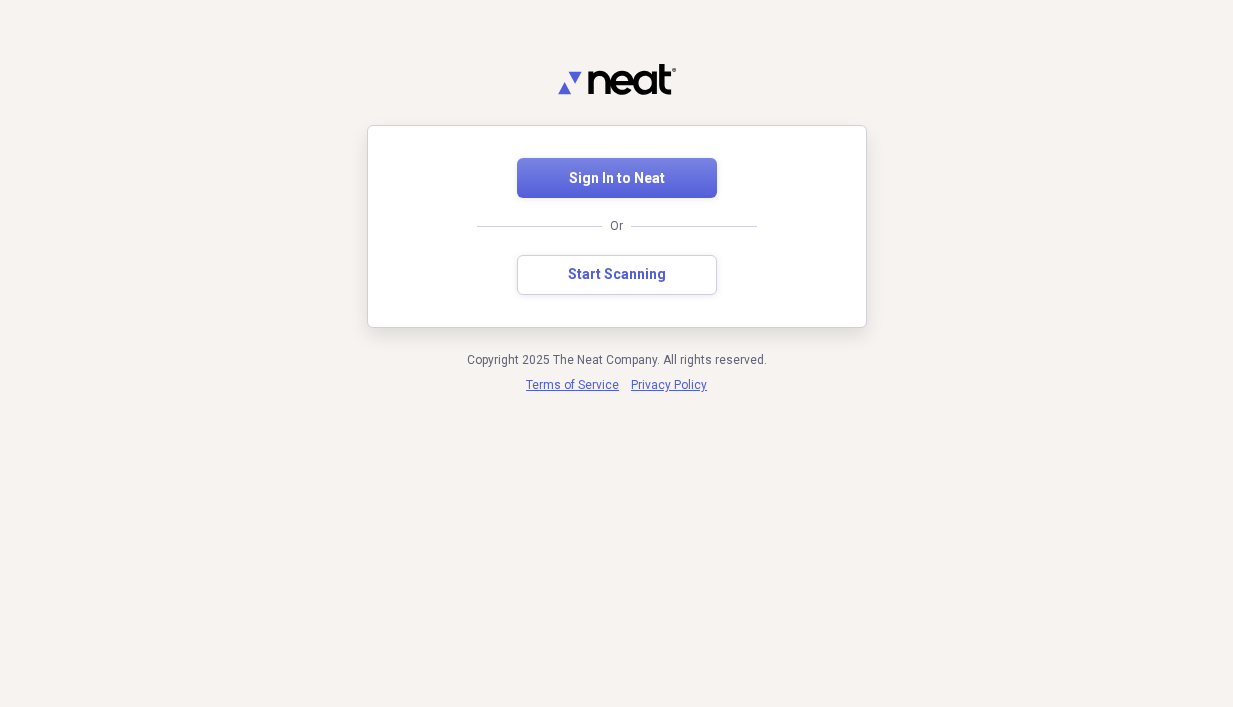 scroll, scrollTop: 0, scrollLeft: 0, axis: both 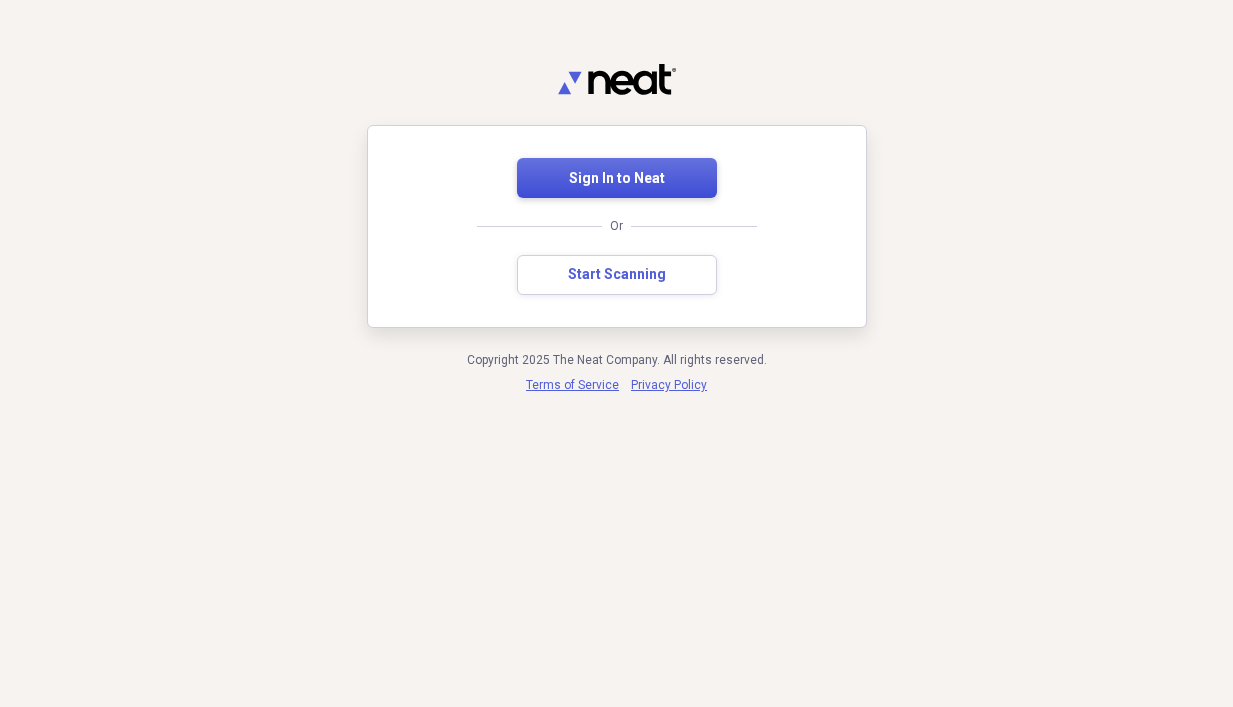 click on "Sign In to Neat" at bounding box center (617, 179) 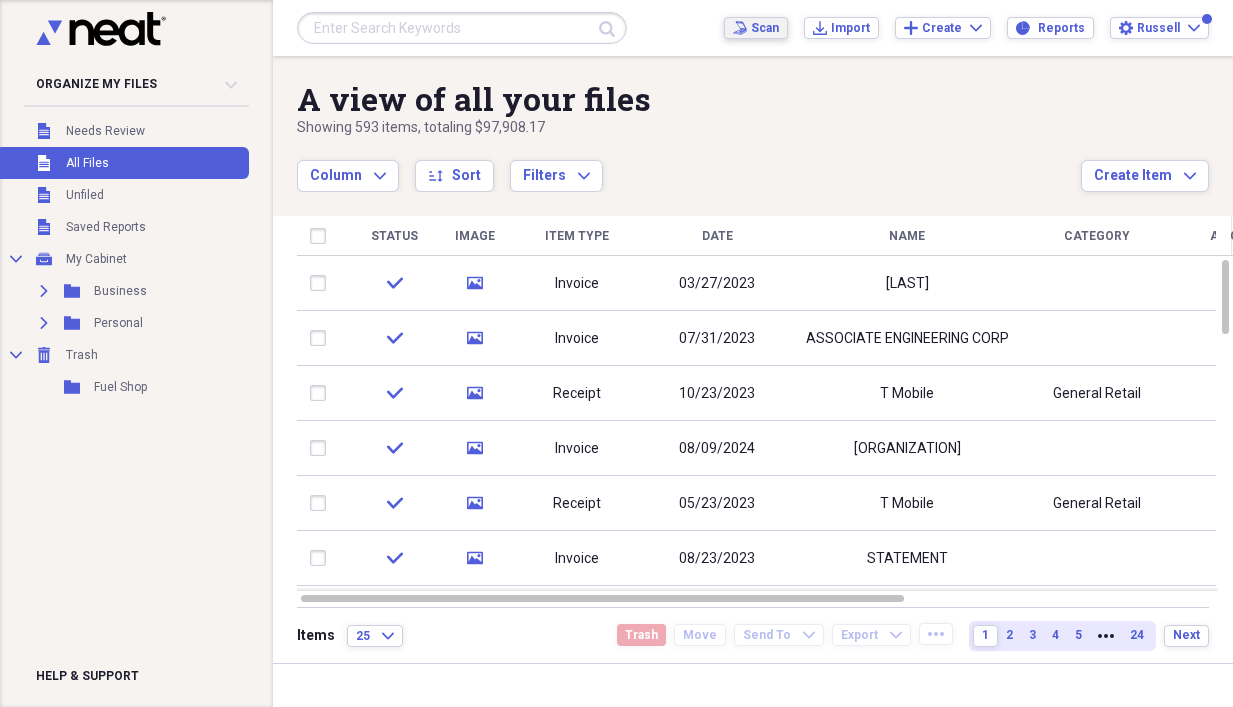 click on "Scan" at bounding box center [765, 28] 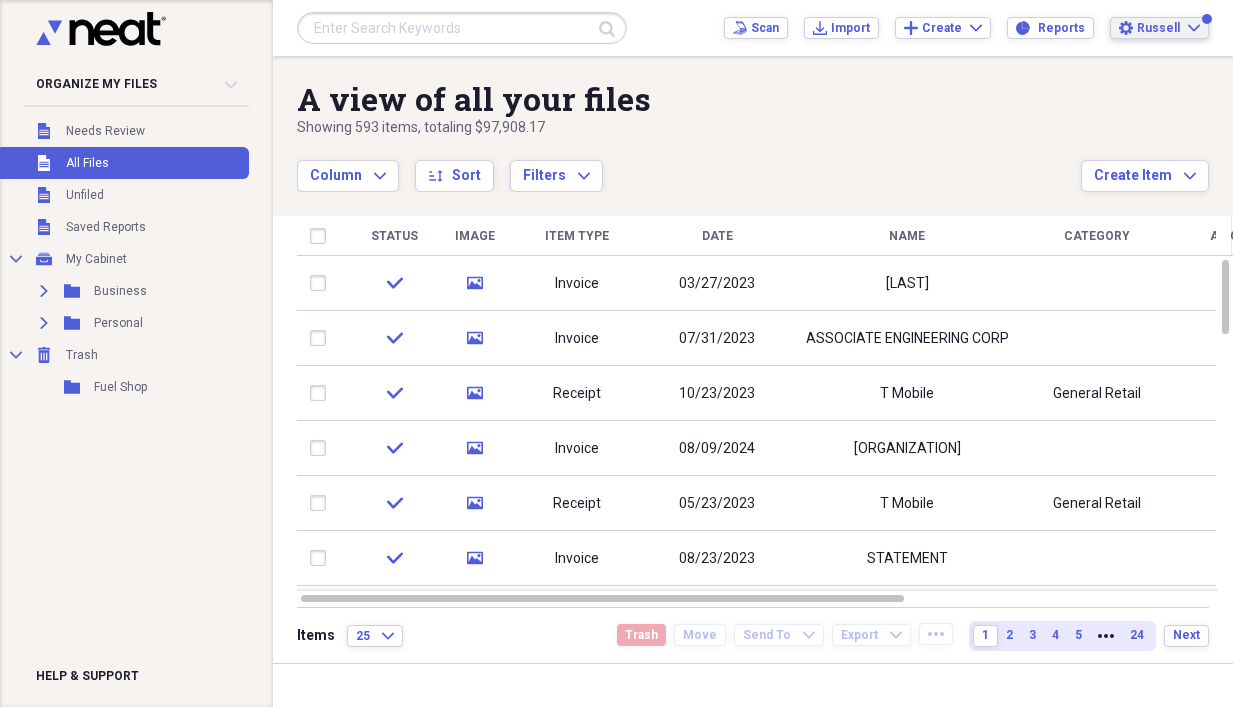 click on "Russell" at bounding box center [1158, 28] 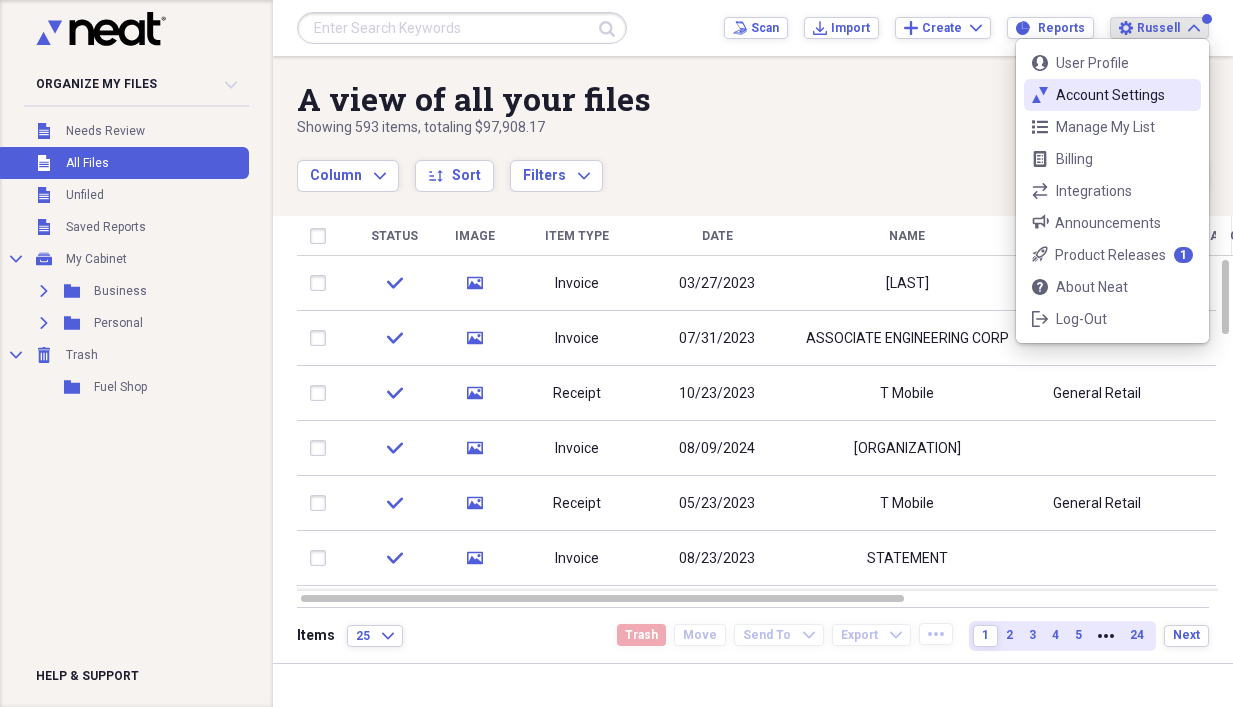 click on "Account Settings" at bounding box center [1112, 95] 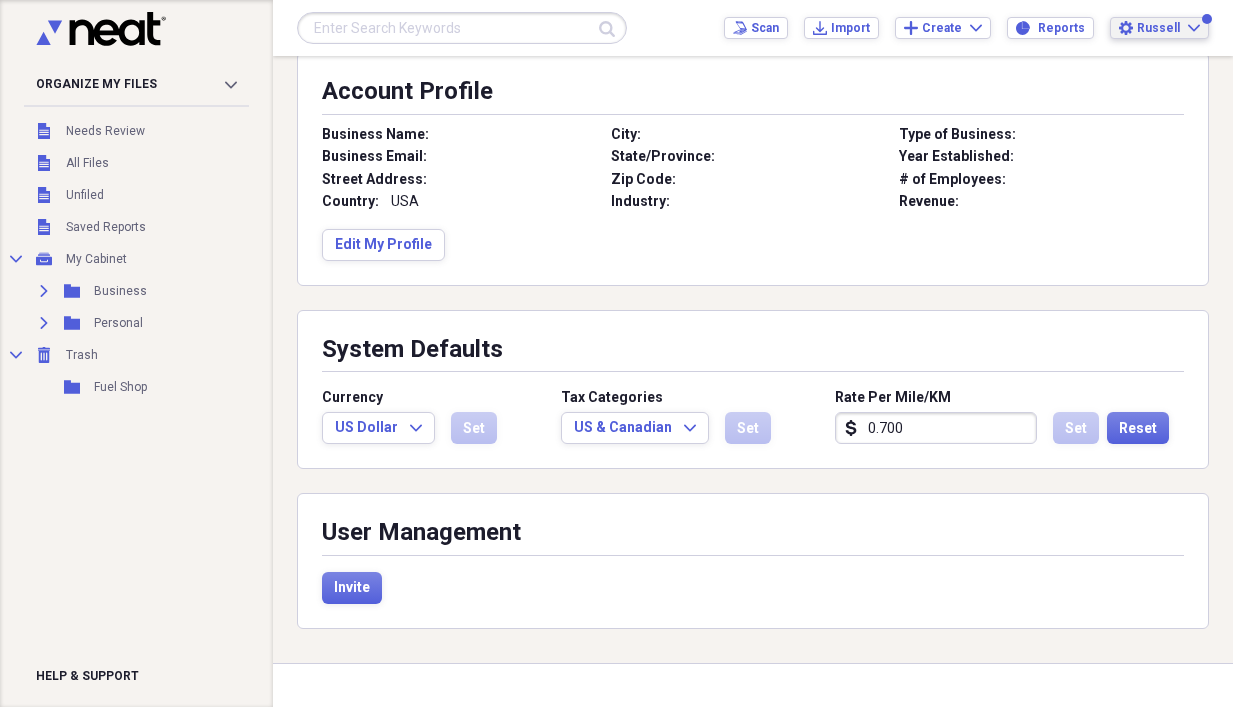 scroll, scrollTop: 259, scrollLeft: 0, axis: vertical 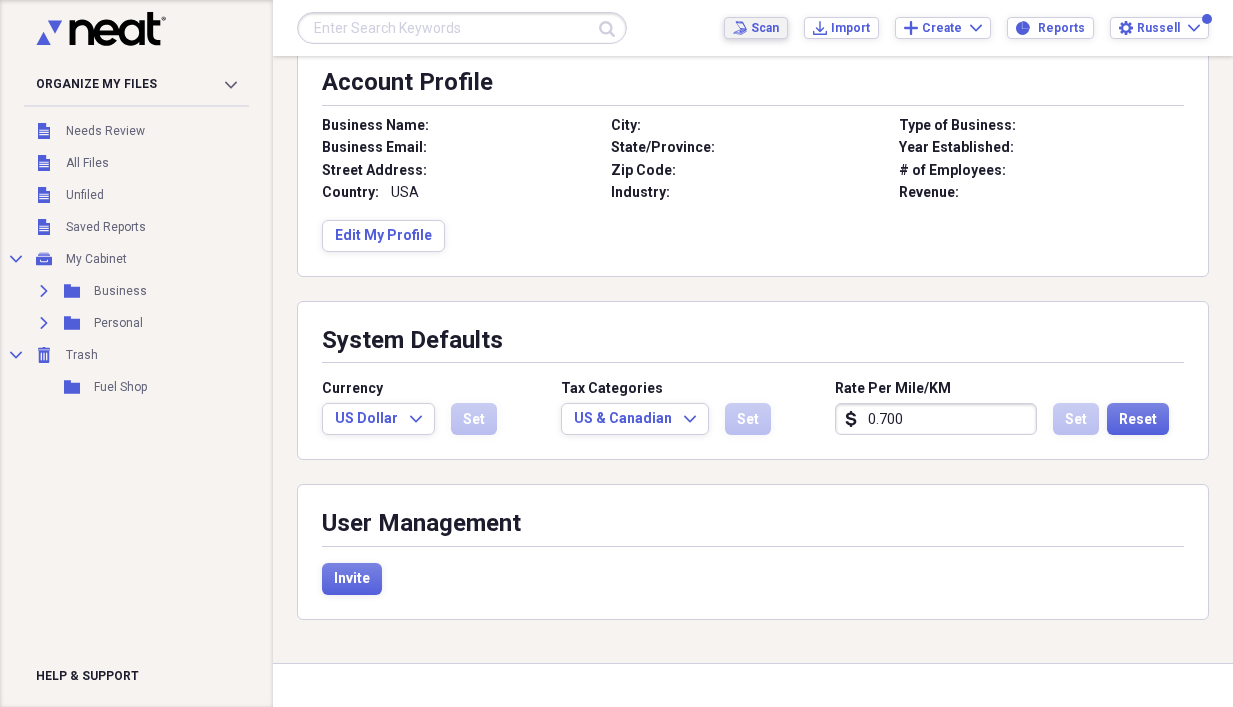 click on "Scan" at bounding box center [765, 28] 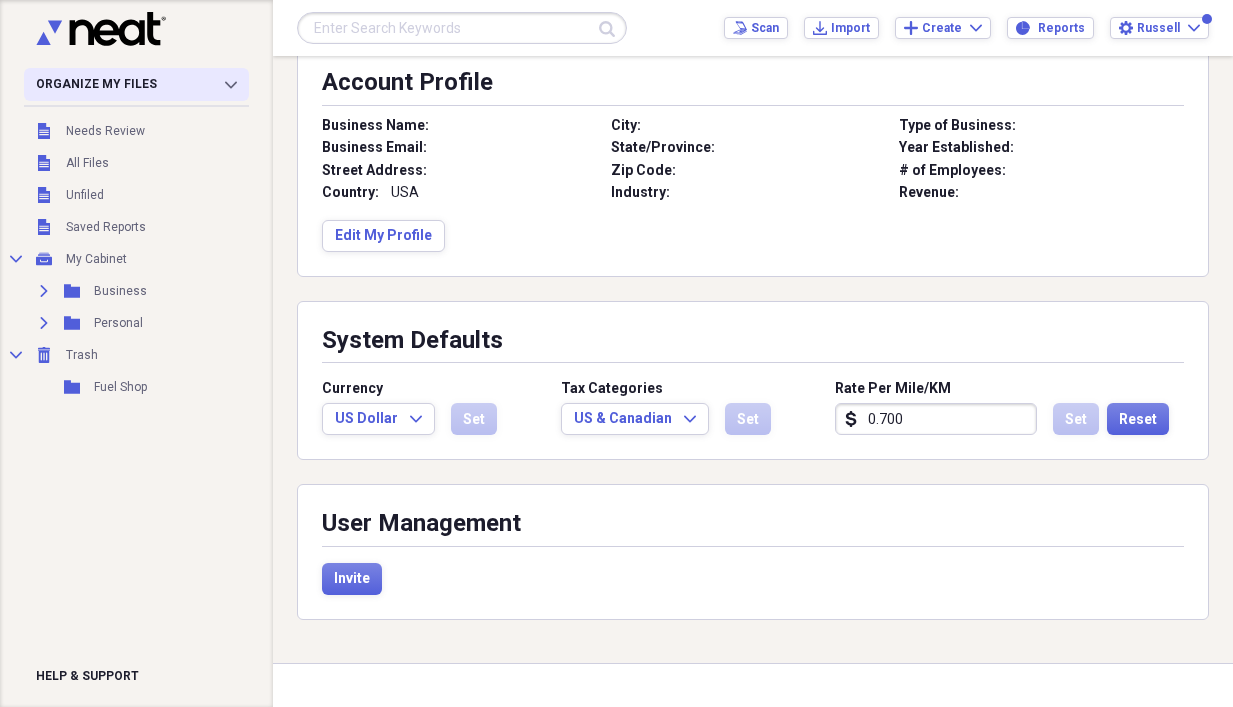 click on "Organize My Files Collapse" at bounding box center (136, 84) 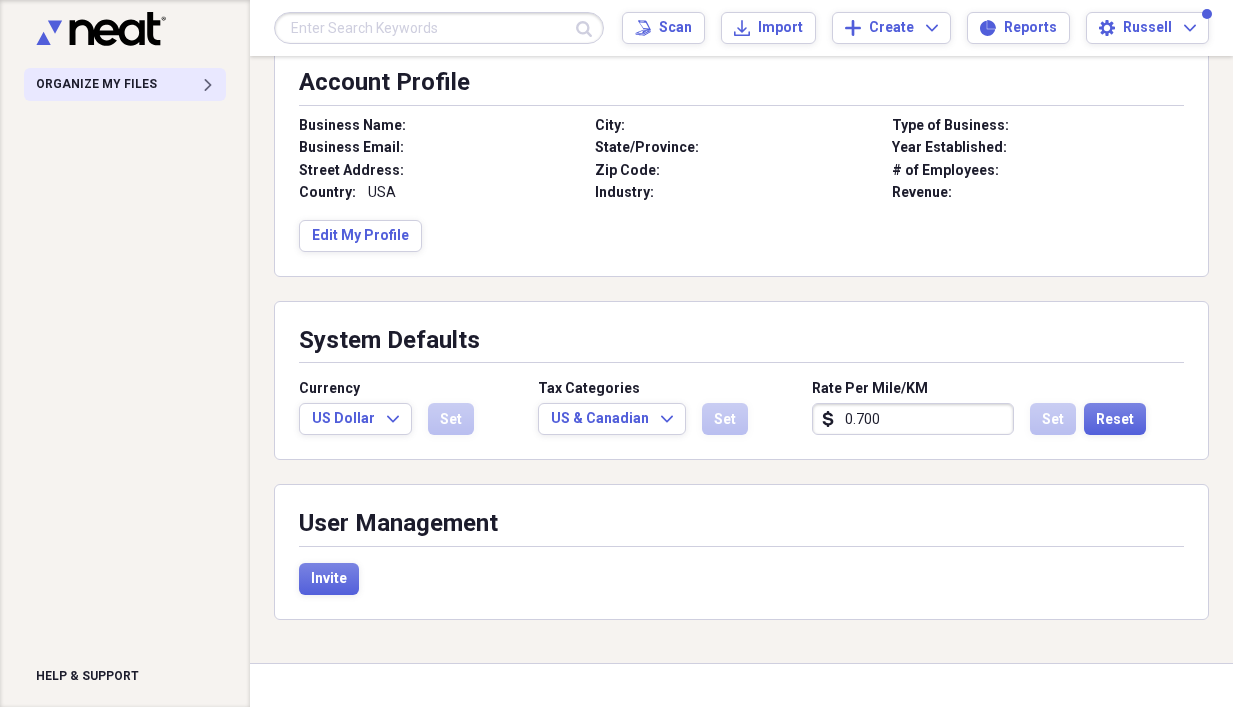 click on "Organize My Files Expand" at bounding box center [125, 84] 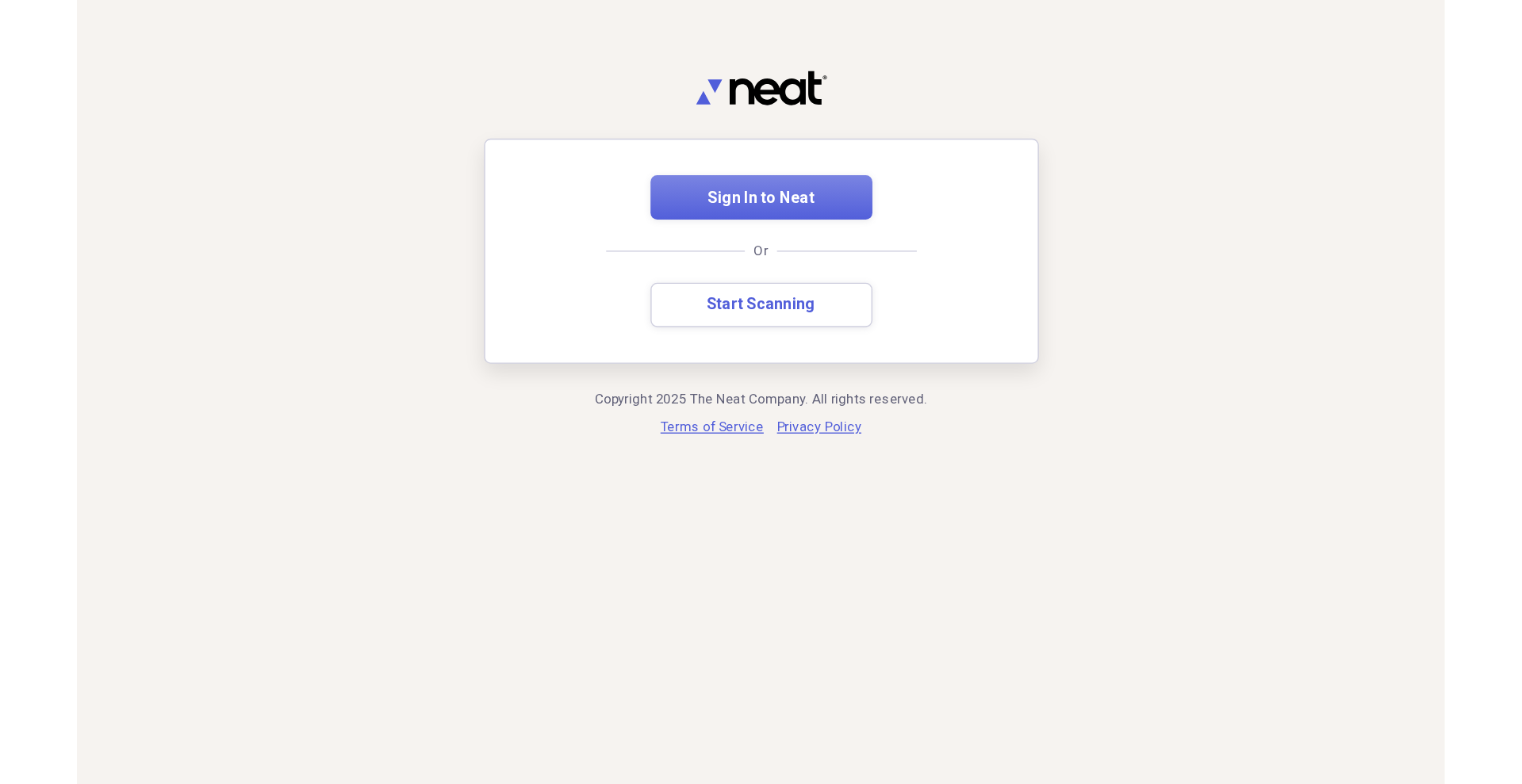 scroll, scrollTop: 0, scrollLeft: 0, axis: both 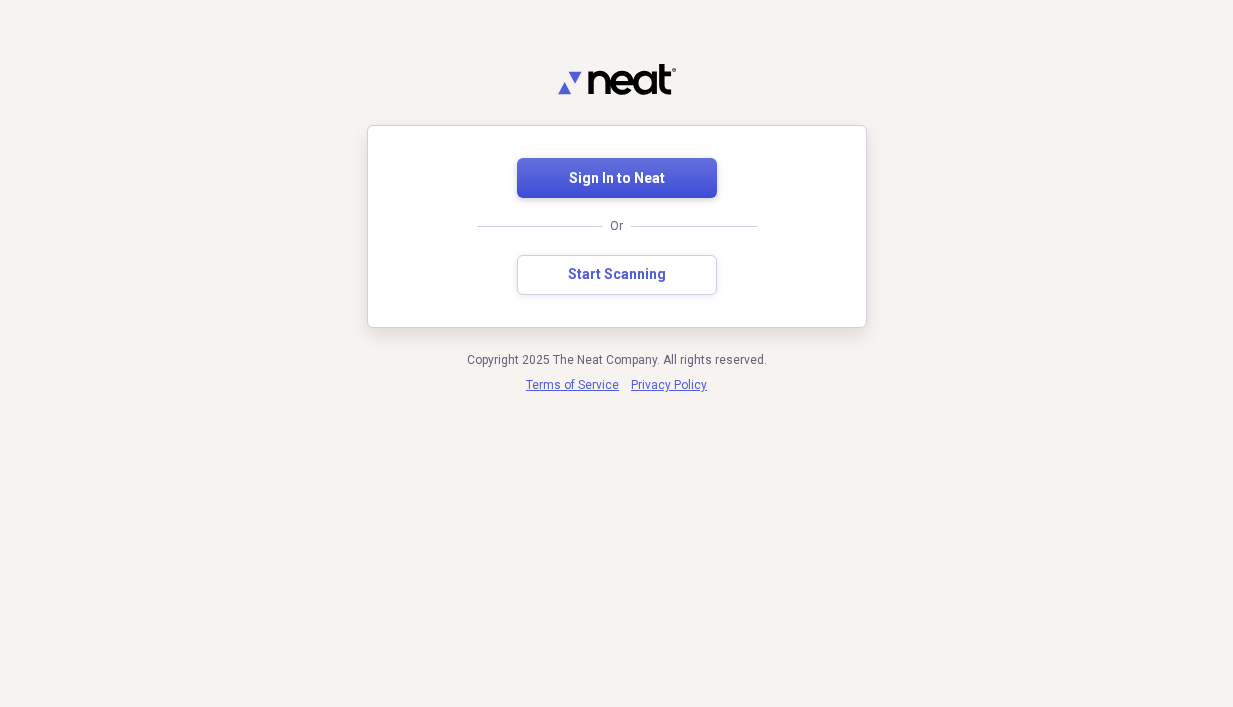 click on "Sign In to Neat" at bounding box center [617, 178] 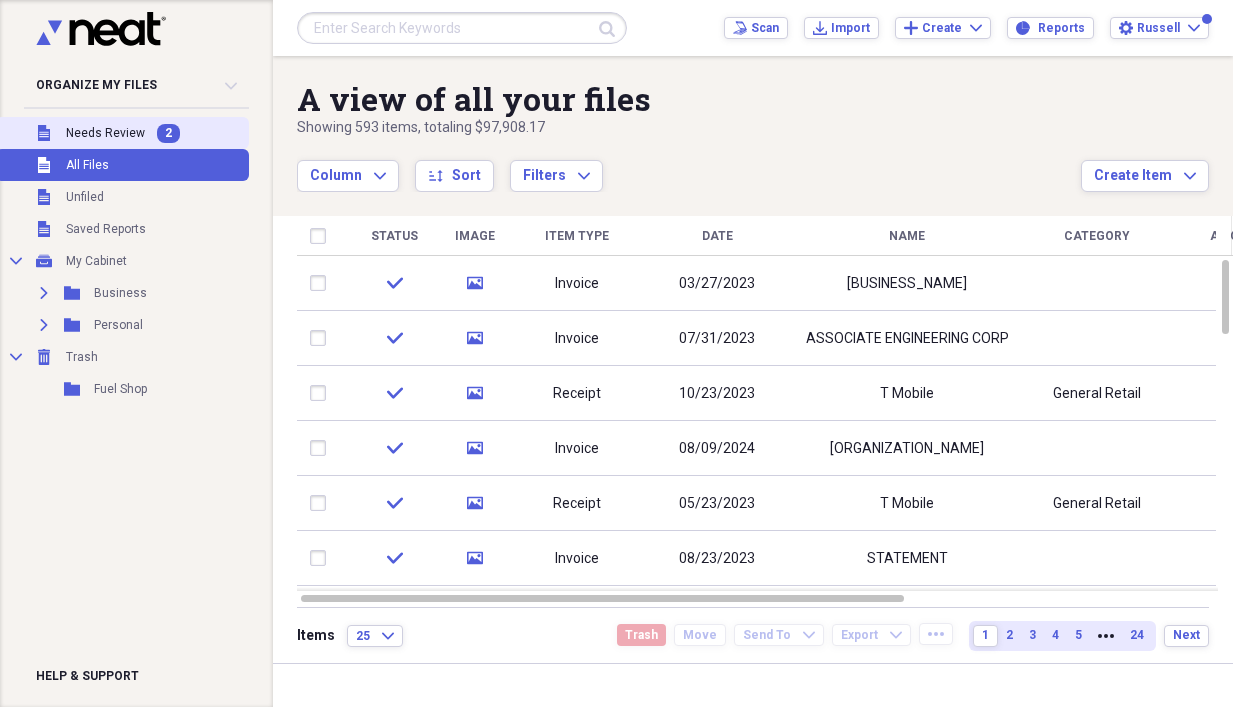 click on "Needs Review" at bounding box center [105, 133] 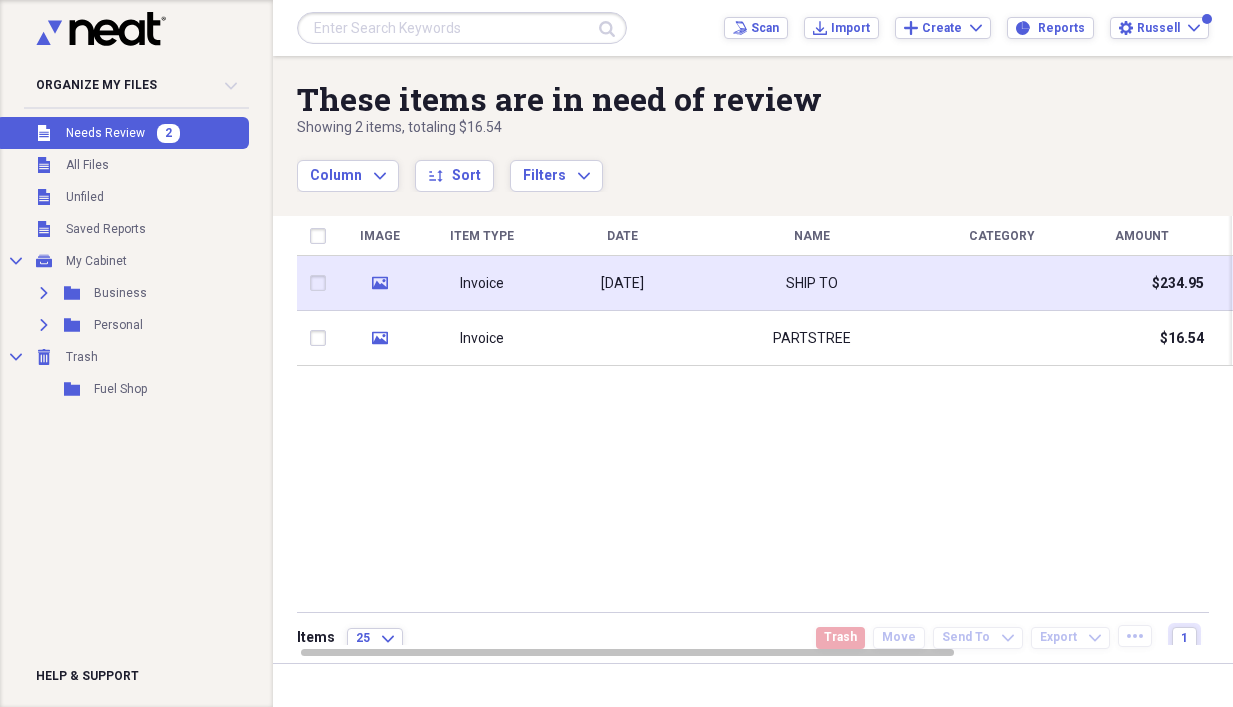 click on "Invoice" at bounding box center (482, 284) 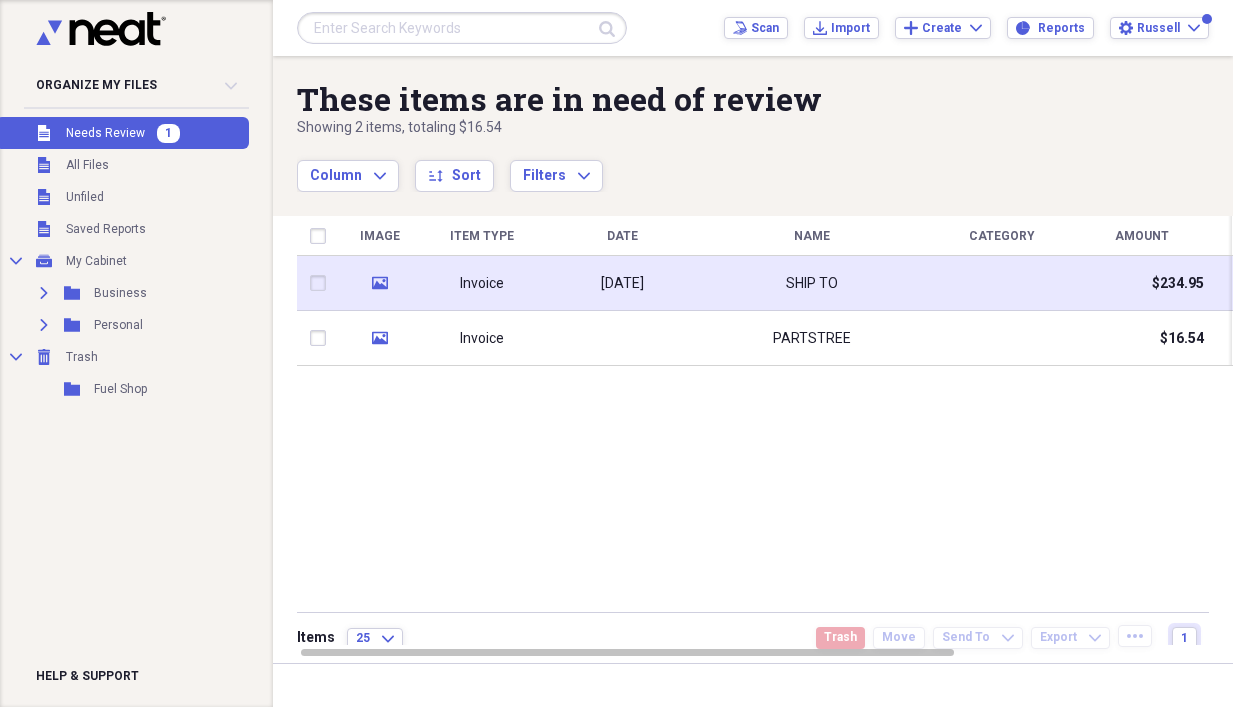 click at bounding box center [322, 283] 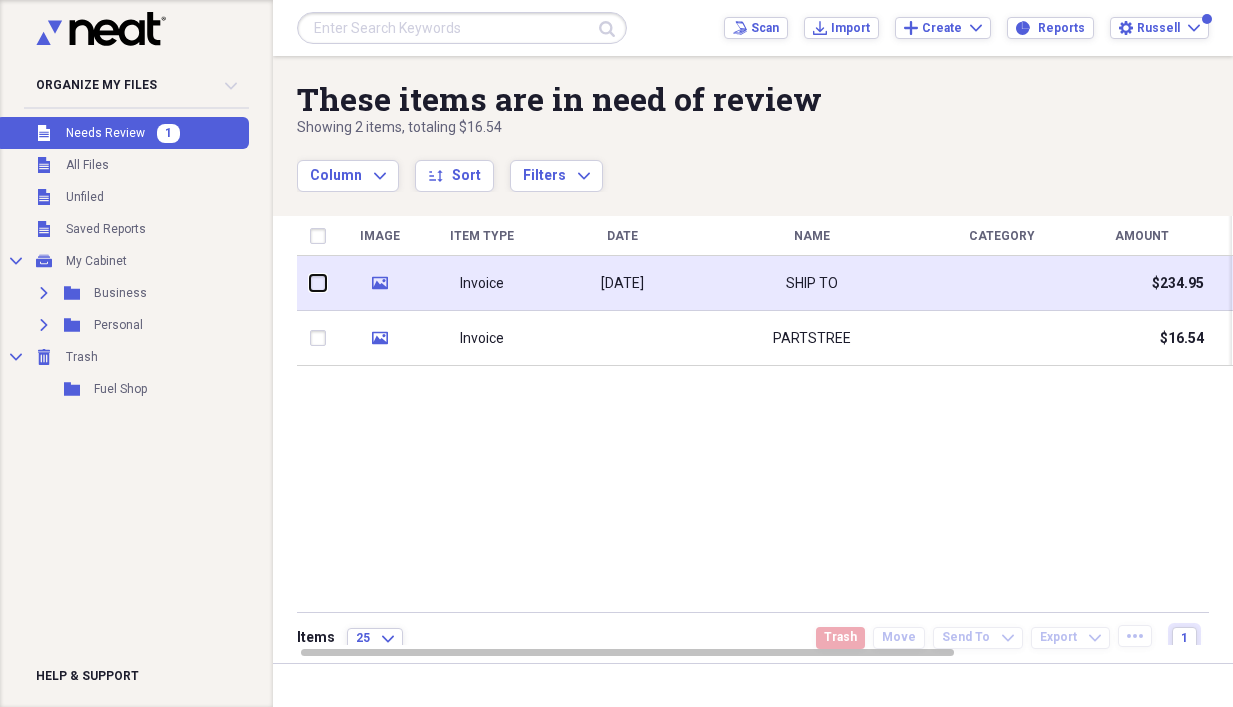 click at bounding box center [310, 283] 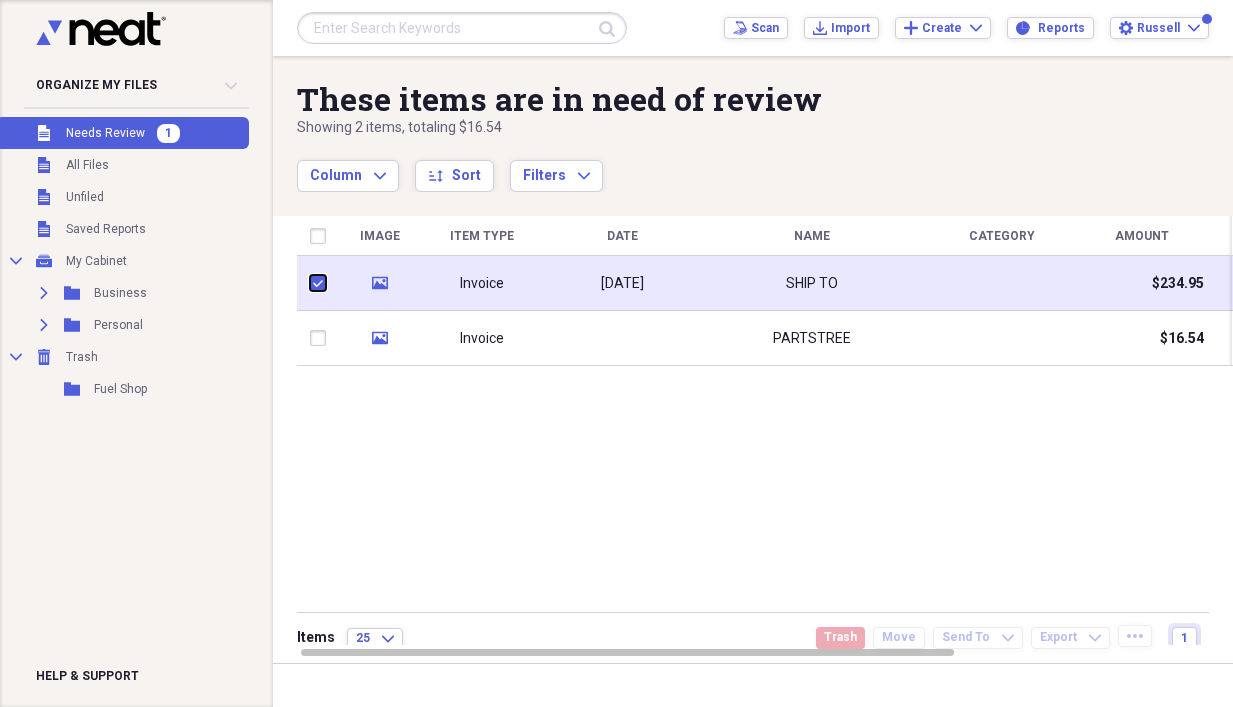 checkbox on "true" 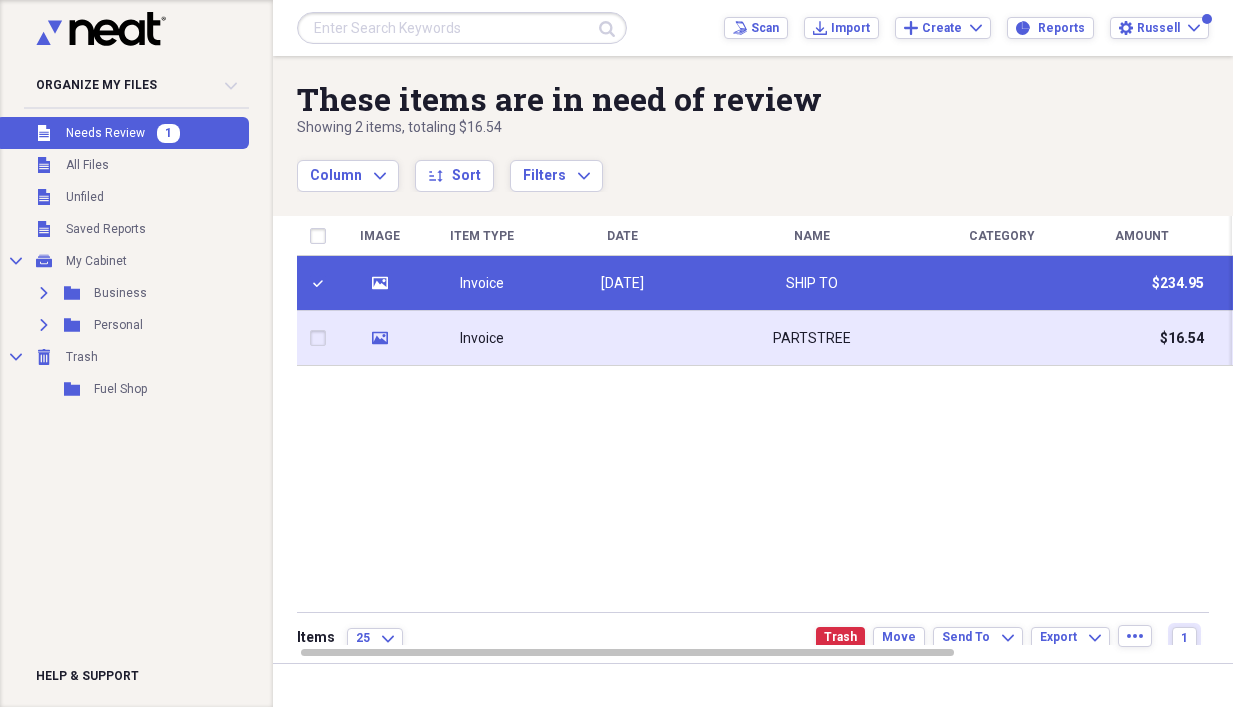 click at bounding box center (322, 338) 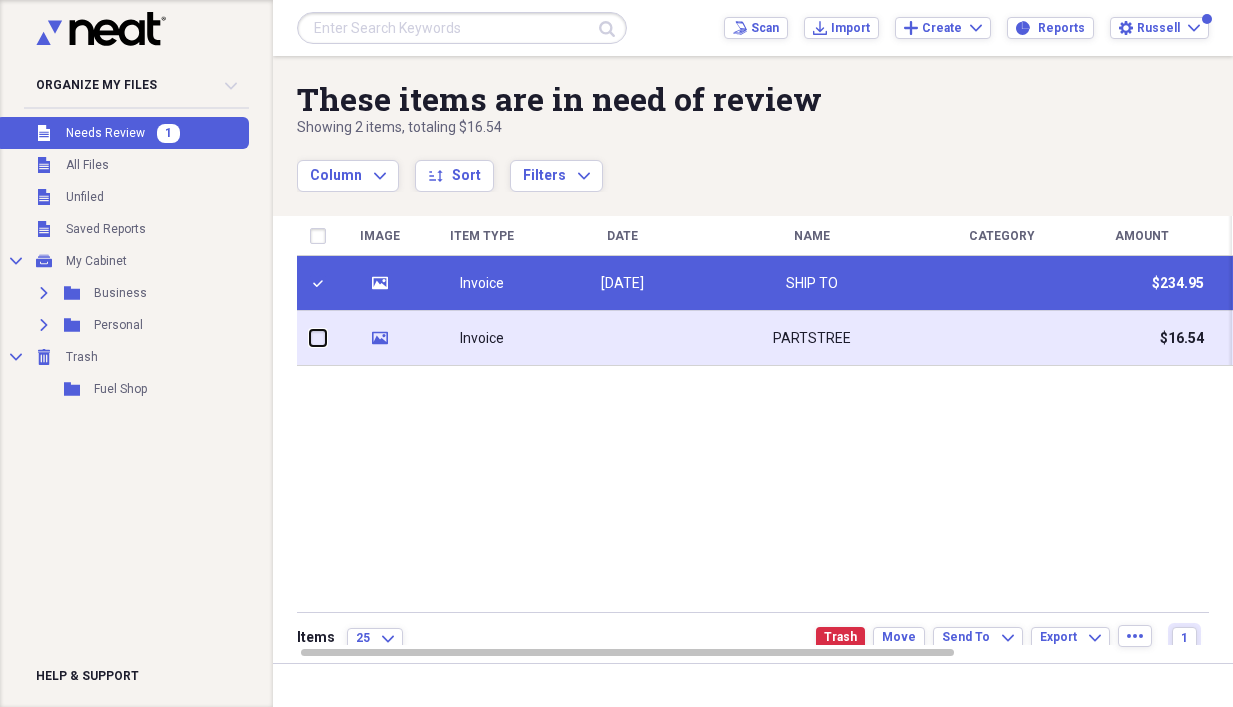 click at bounding box center [310, 338] 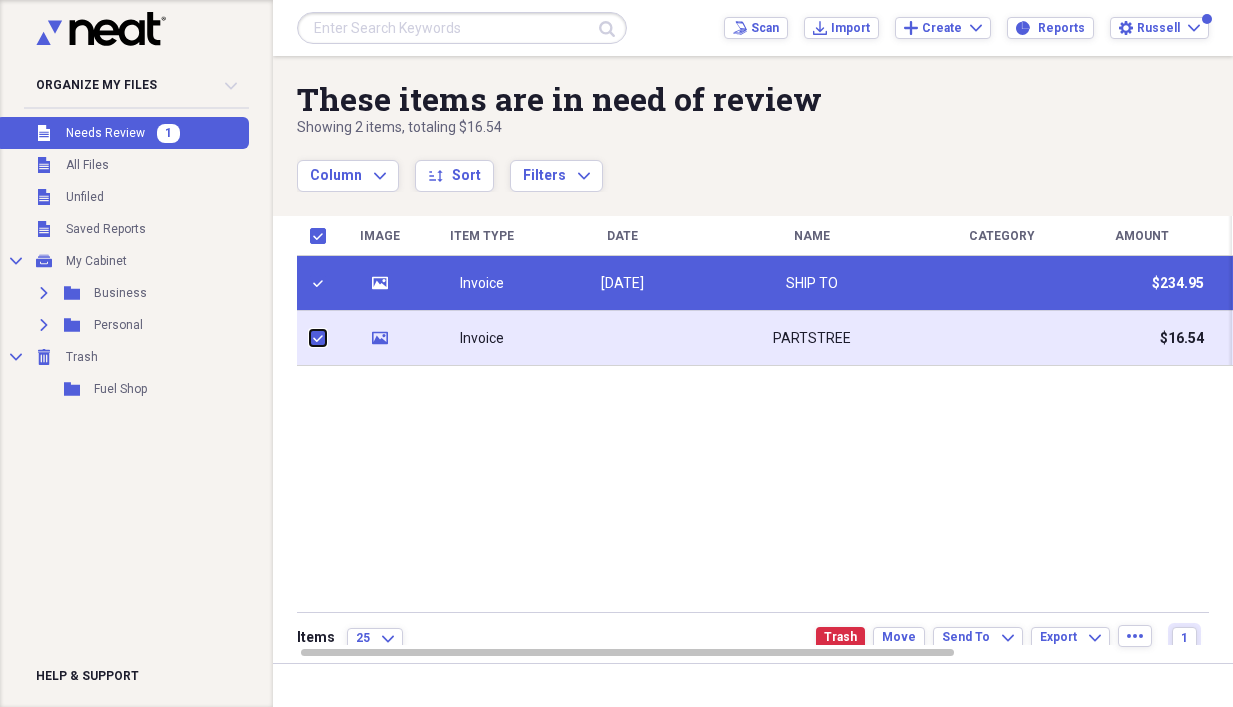 checkbox on "true" 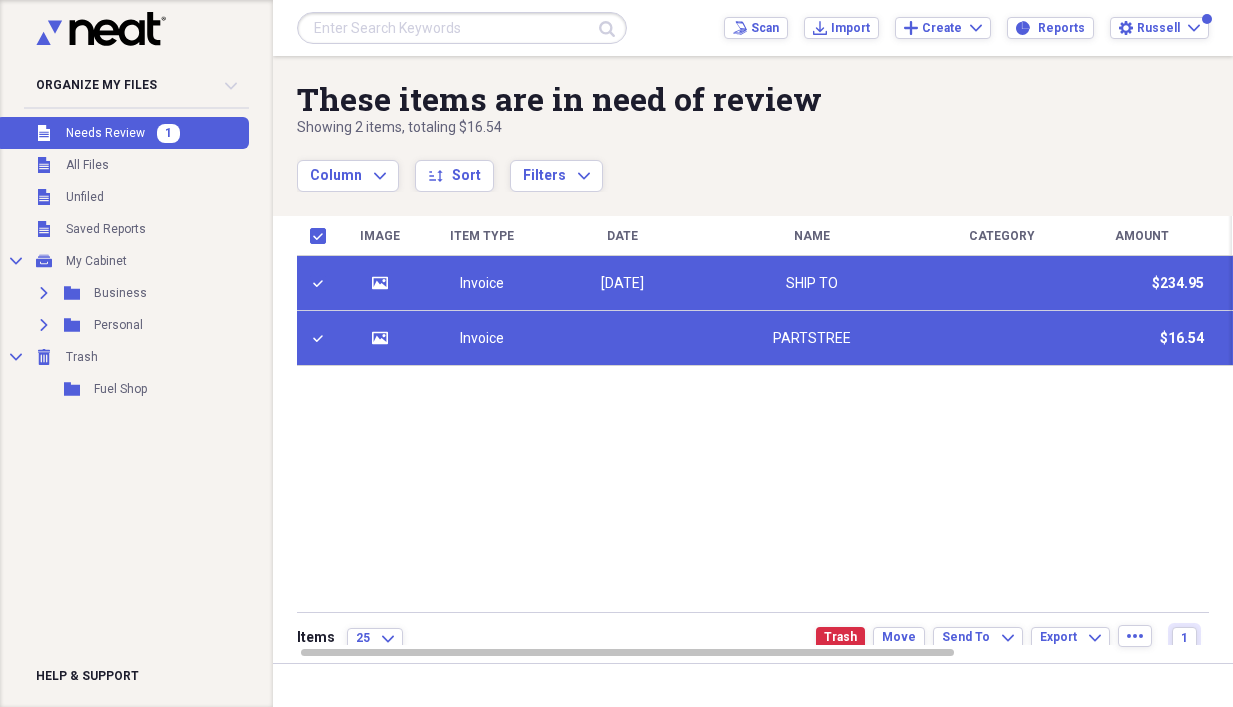 click on "Image Item Type Date Name Category Amount Source Date Added chevron-down Folder media Invoice 11/21/2016 SHIP TO $234.95 Scan 08/05/2025 3:04 pm Unfiled media Invoice PARTSTREE $16.54 Scan 08/05/2025 3:03 pm Unfiled" at bounding box center [765, 430] 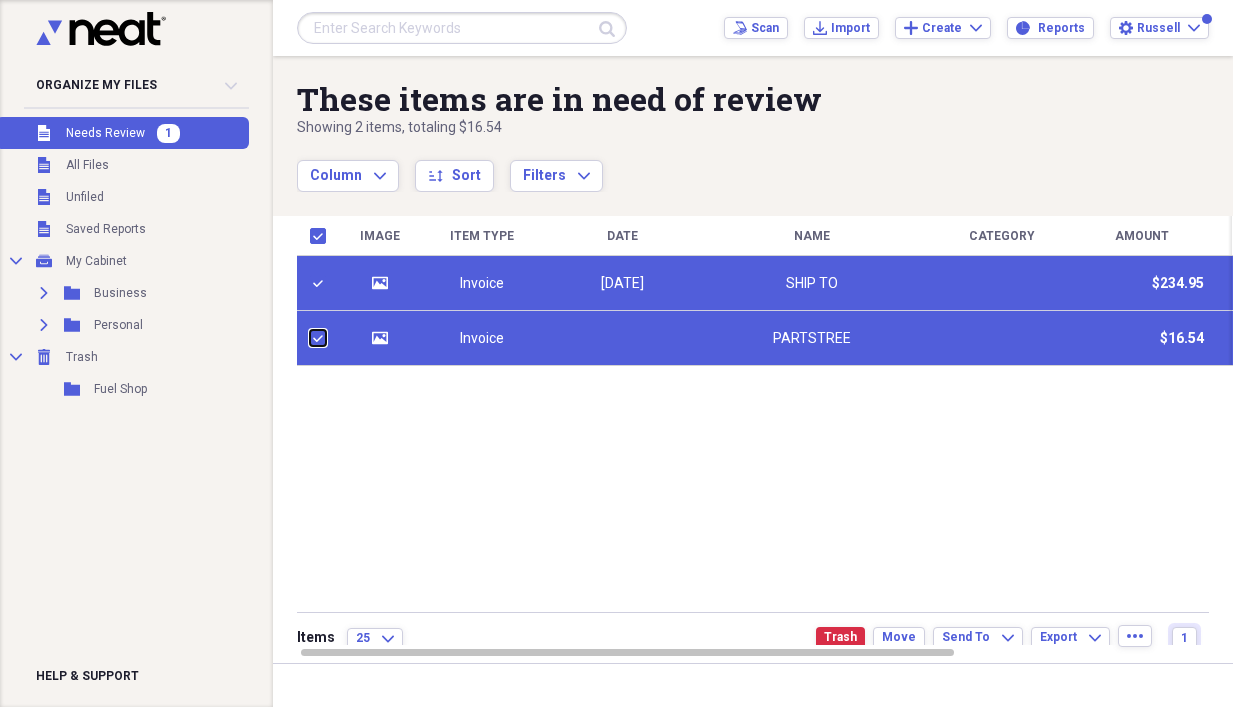 click at bounding box center [310, 338] 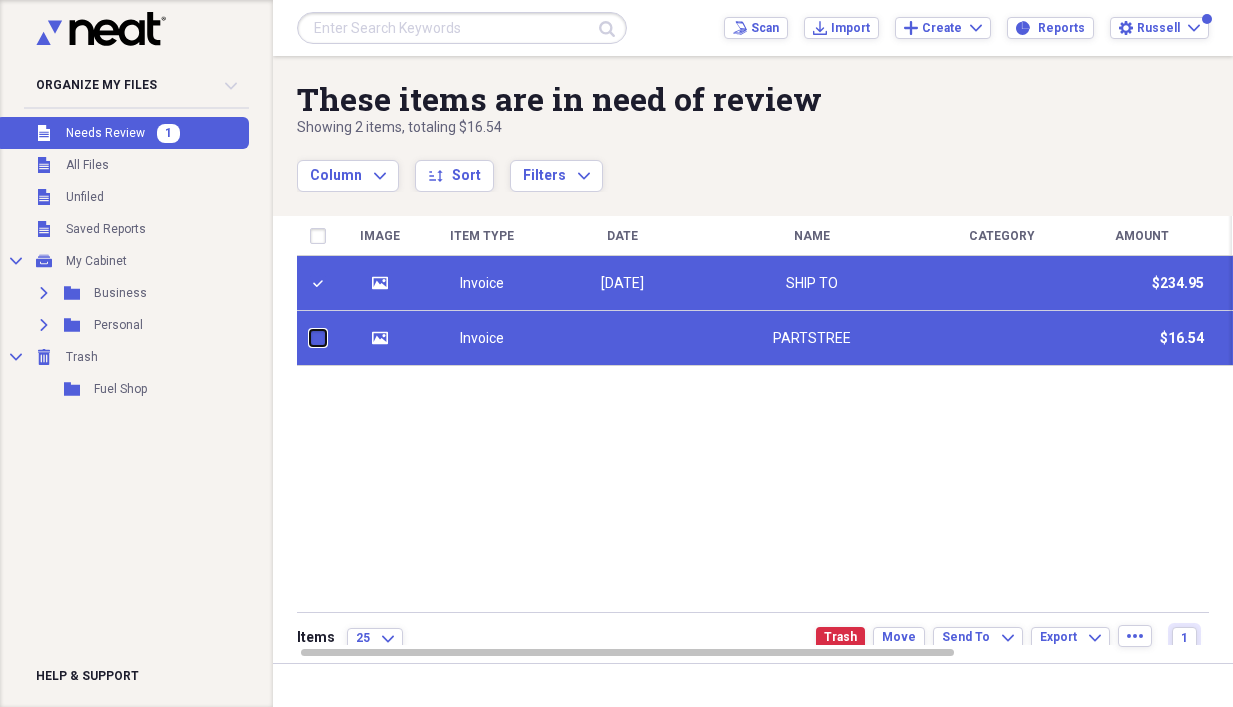 checkbox on "false" 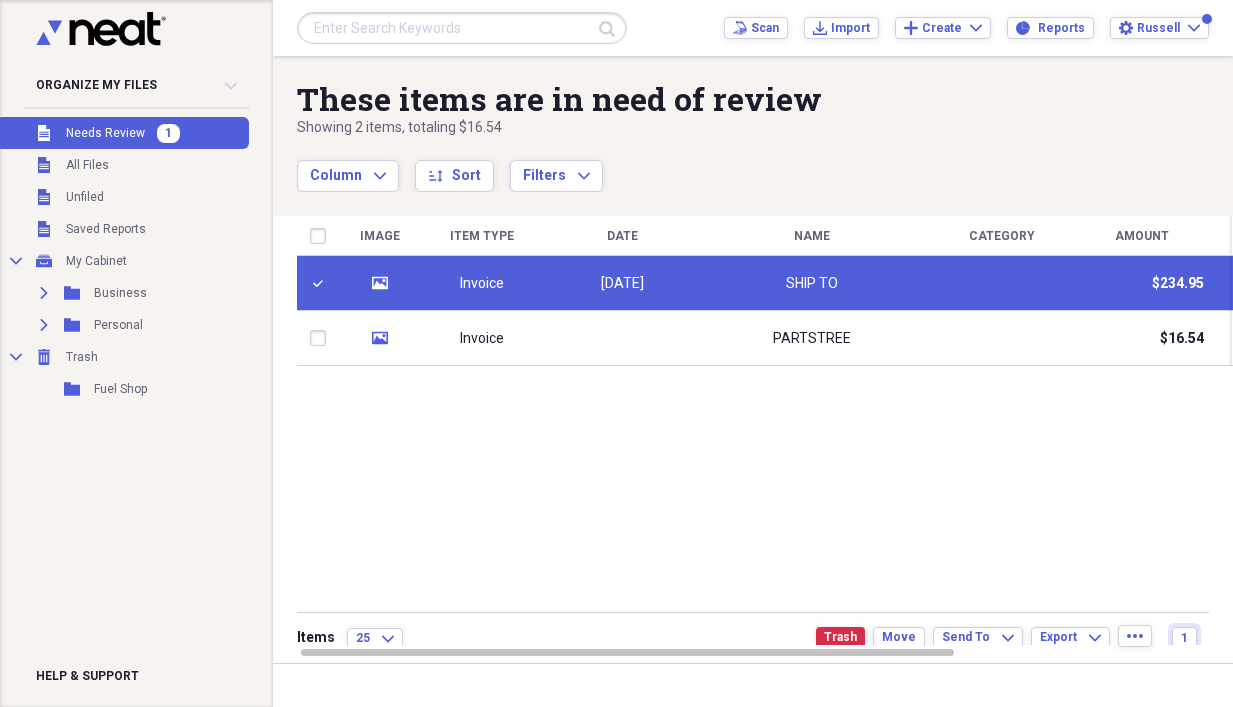 click on "[DATE]" at bounding box center (622, 283) 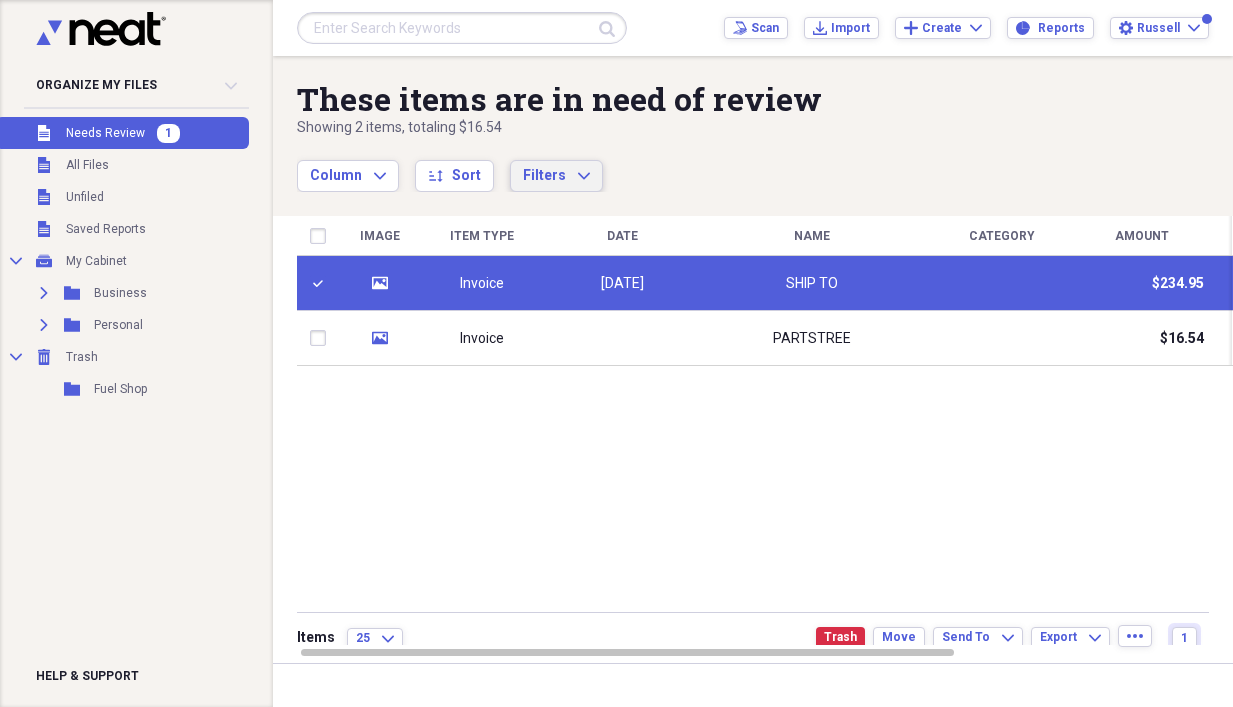 click on "Filters" at bounding box center (544, 175) 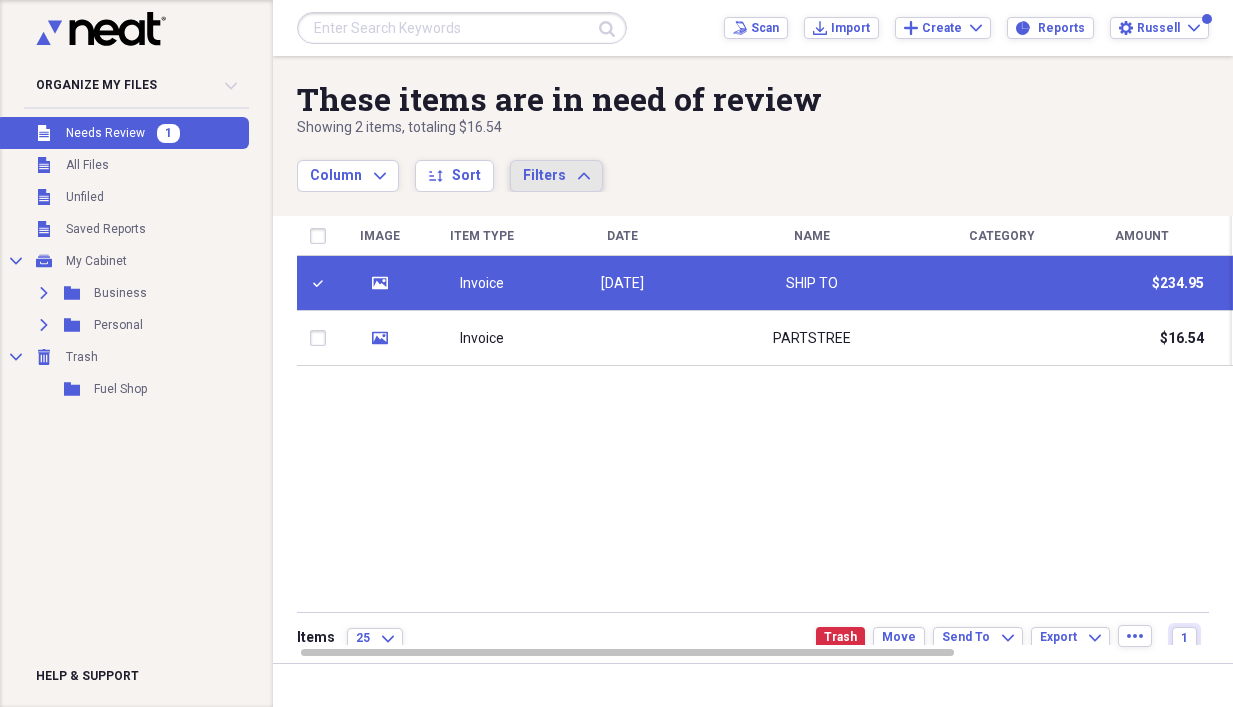 click 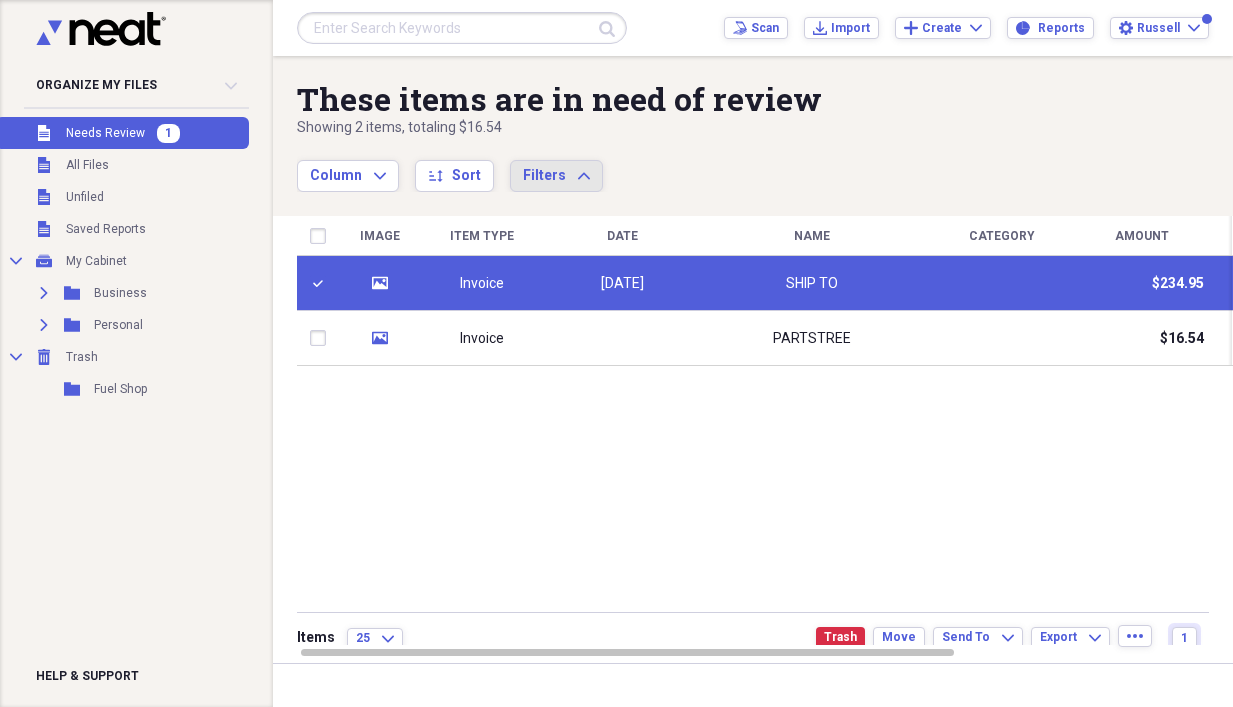 click on "Invoice" at bounding box center [482, 283] 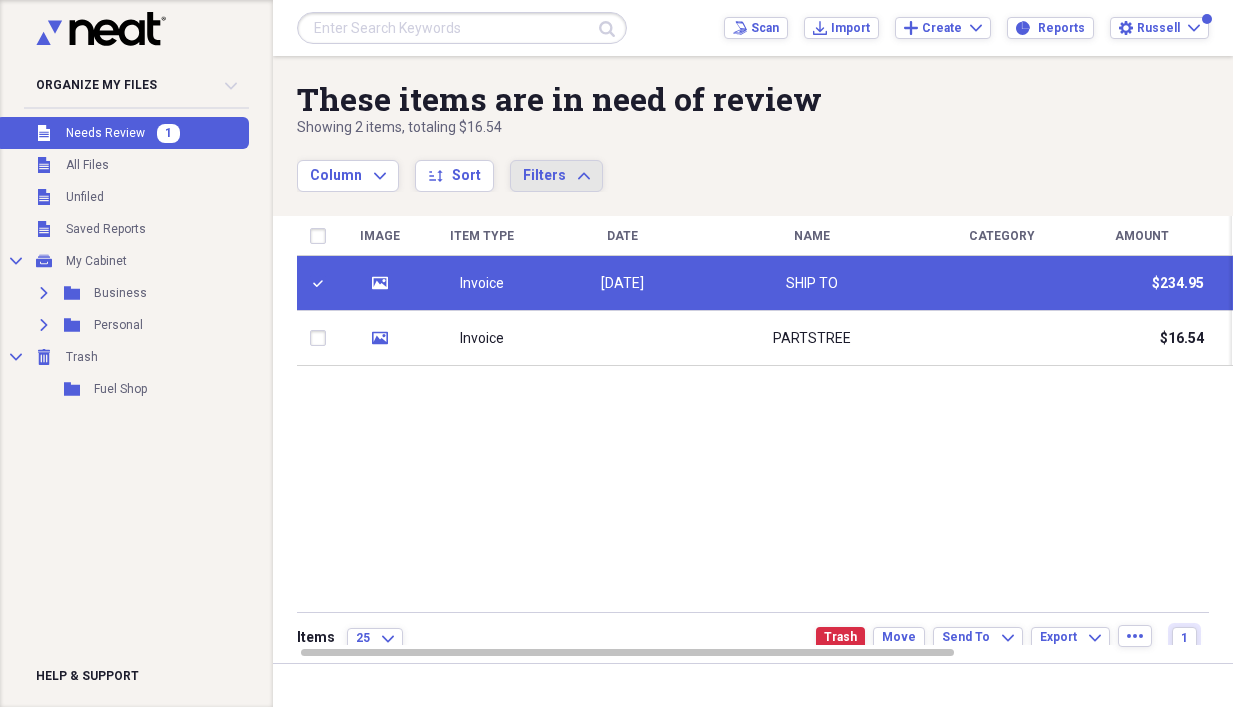 click on "Image Item Type Date Name Category Amount Source Date Added chevron-down Folder media Invoice 11/21/2016 SHIP TO $234.95 Scan 08/05/2025 3:04 pm Unfiled media Invoice PARTSTREE $16.54 Scan 08/05/2025 3:03 pm Unfiled" at bounding box center (765, 430) 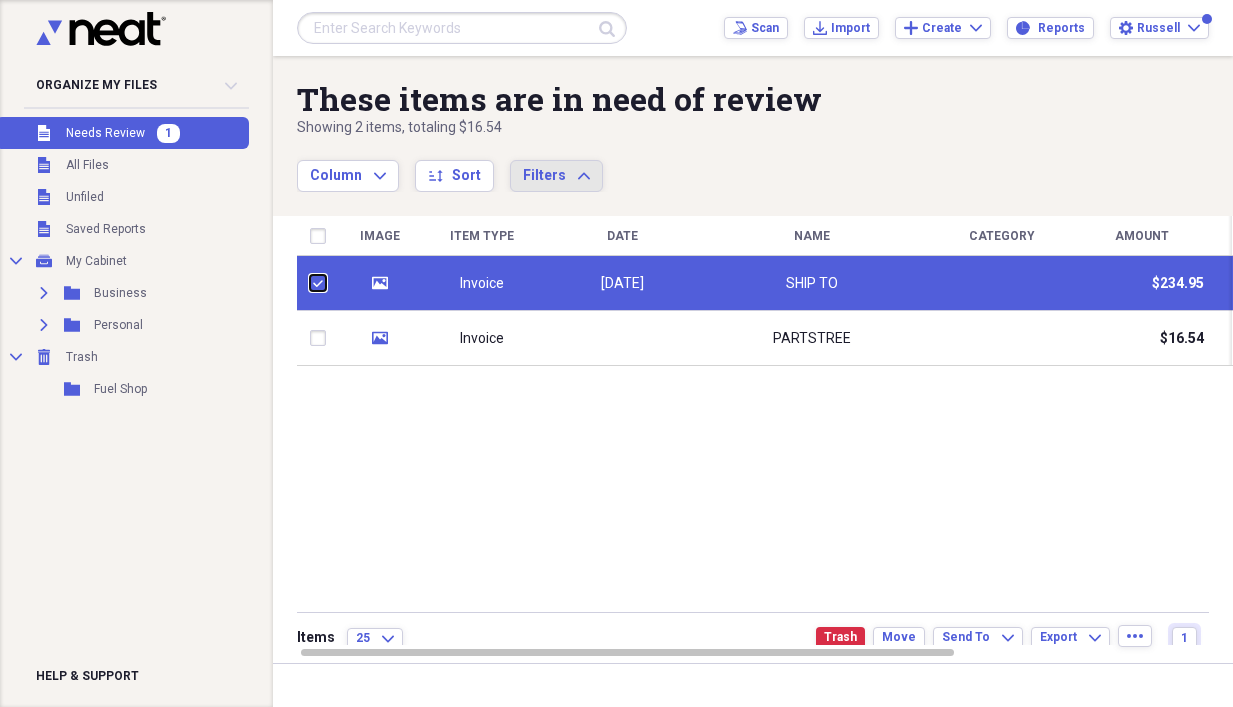 click at bounding box center [310, 283] 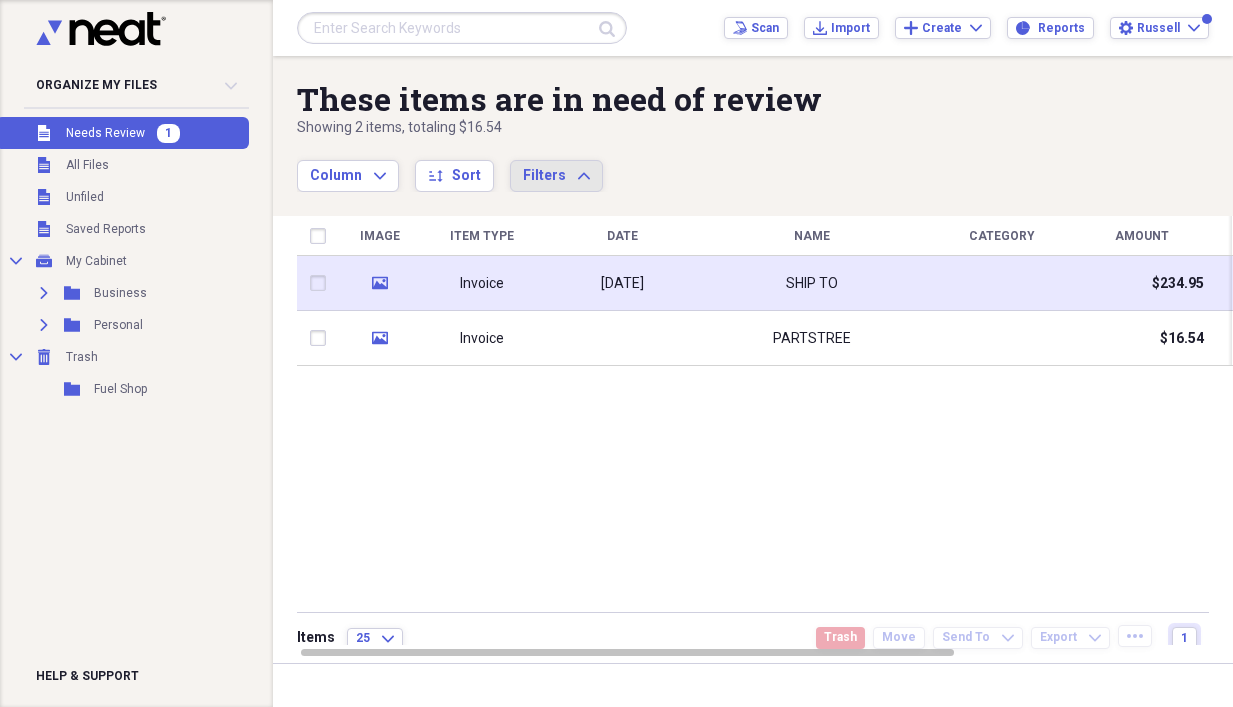 click at bounding box center [322, 283] 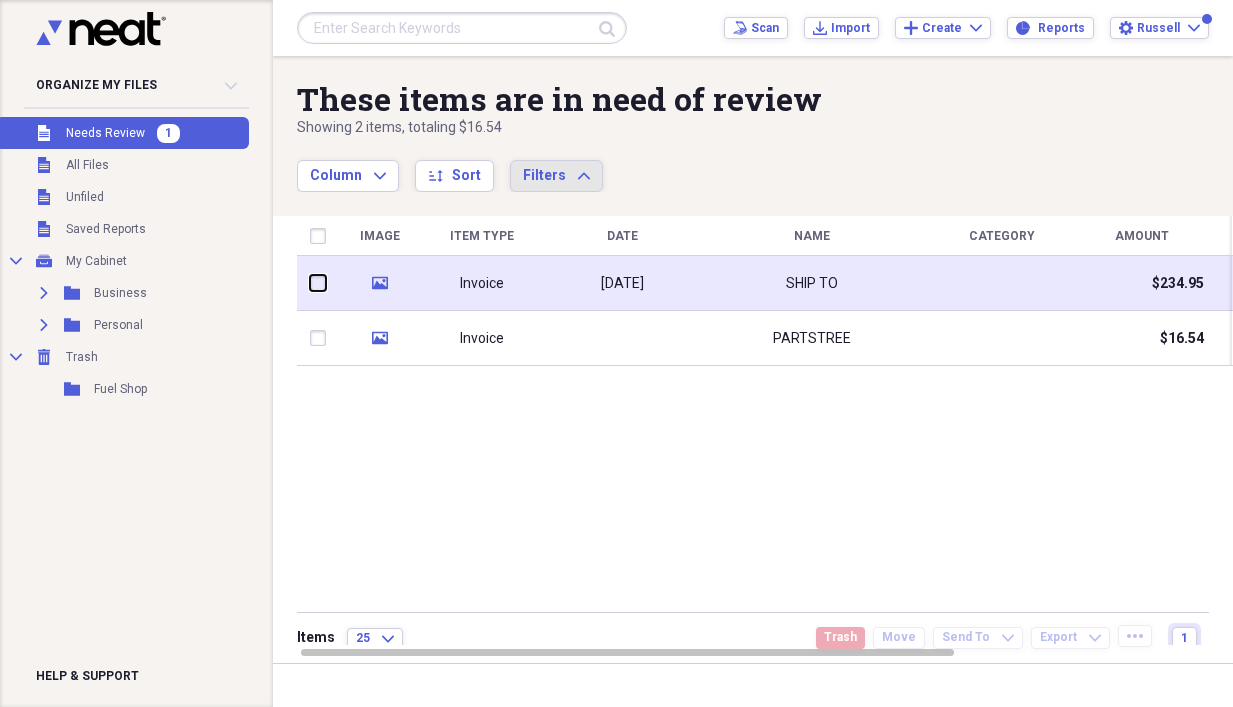click at bounding box center [310, 283] 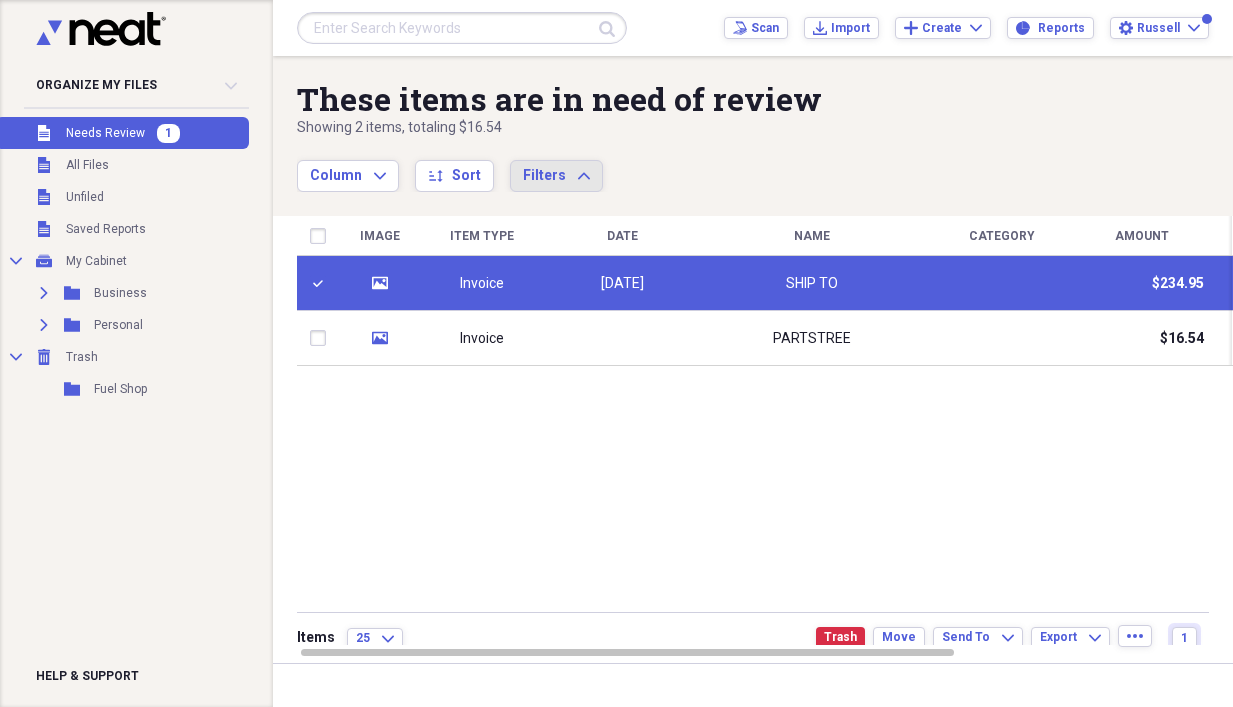 click on "Image Item Type Date Name Category Amount Source Date Added chevron-down Folder media Invoice 11/21/2016 SHIP TO $234.95 Scan 08/05/2025 3:04 pm Unfiled media Invoice PARTSTREE $16.54 Scan 08/05/2025 3:03 pm Unfiled" at bounding box center [765, 430] 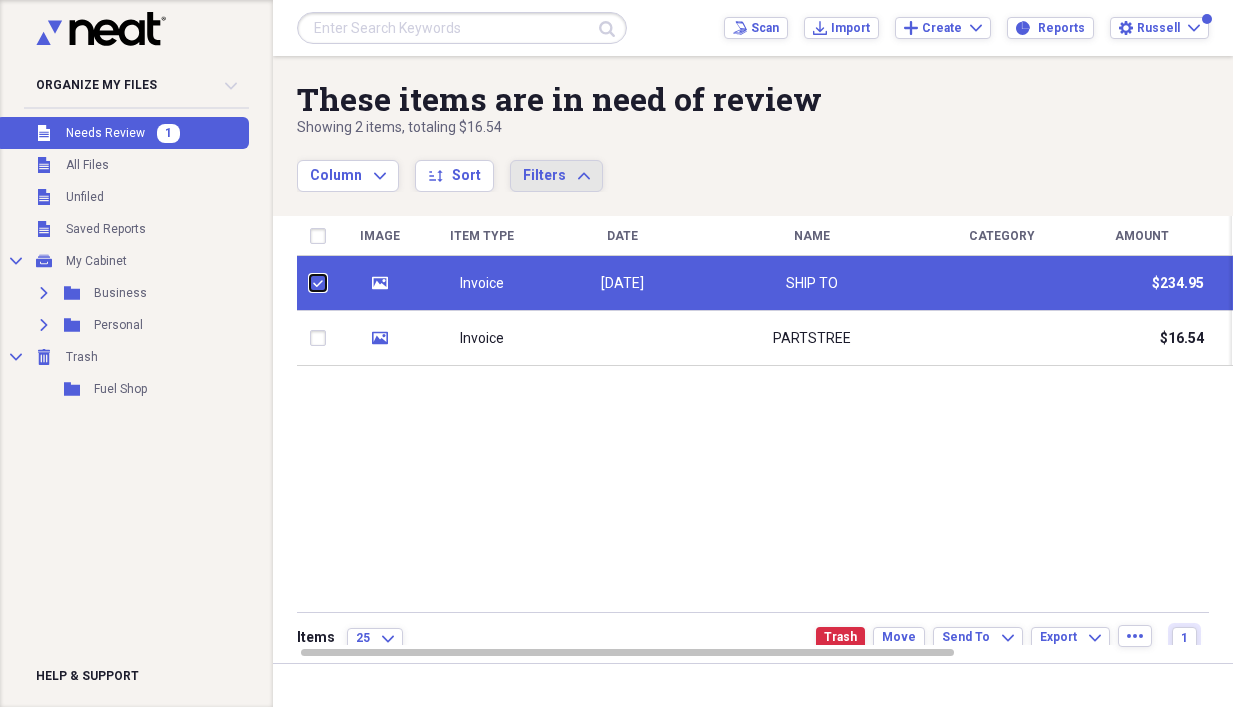 click at bounding box center (310, 283) 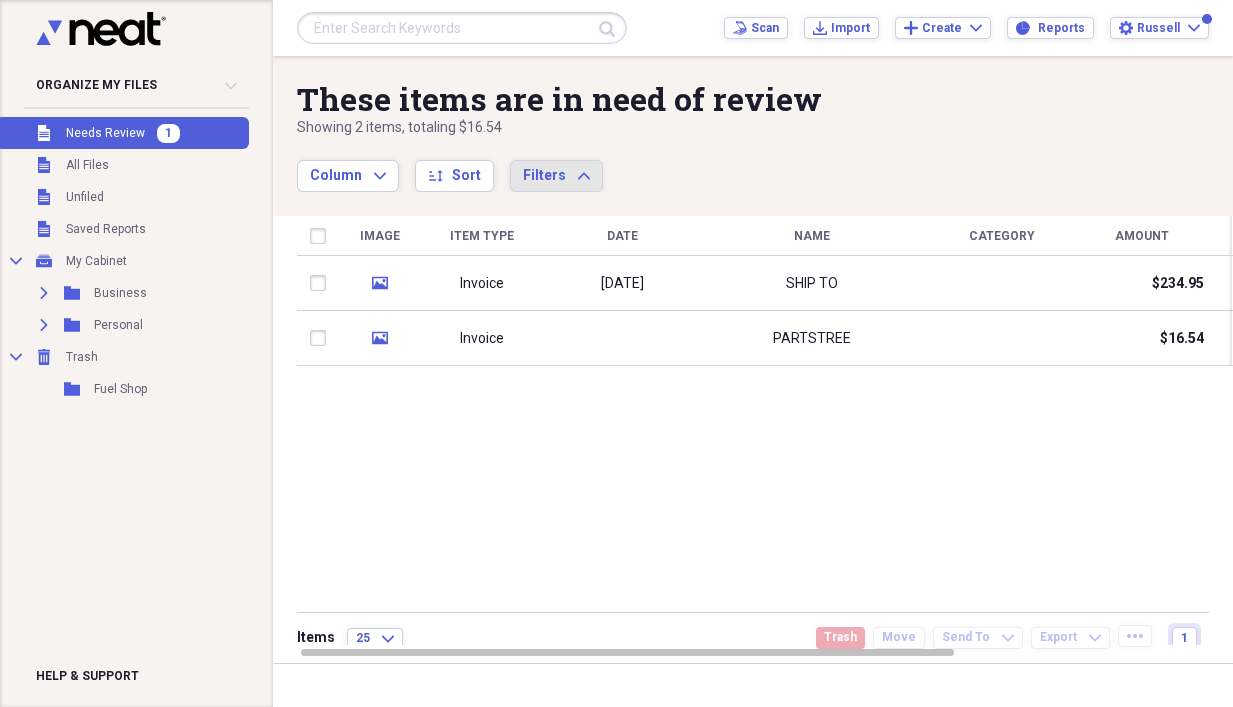 click on "Unfiled Needs Review 1" at bounding box center (122, 133) 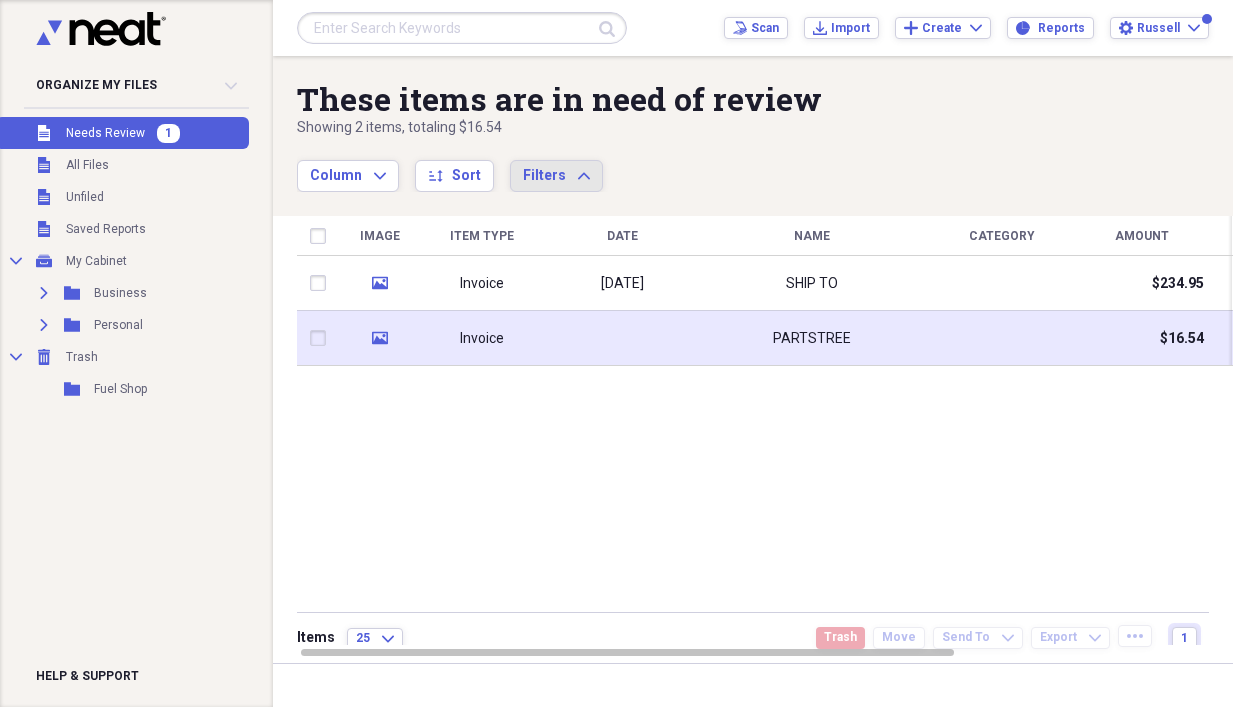 click at bounding box center [622, 338] 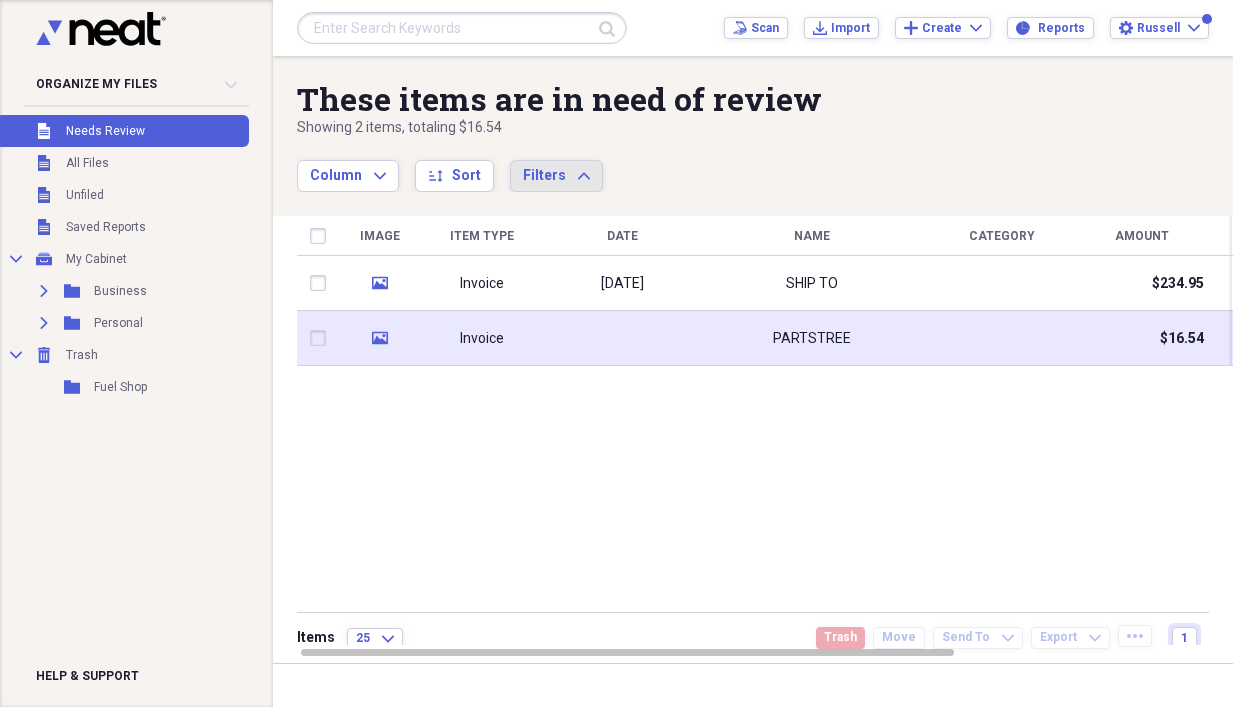 click on "Invoice" at bounding box center [482, 338] 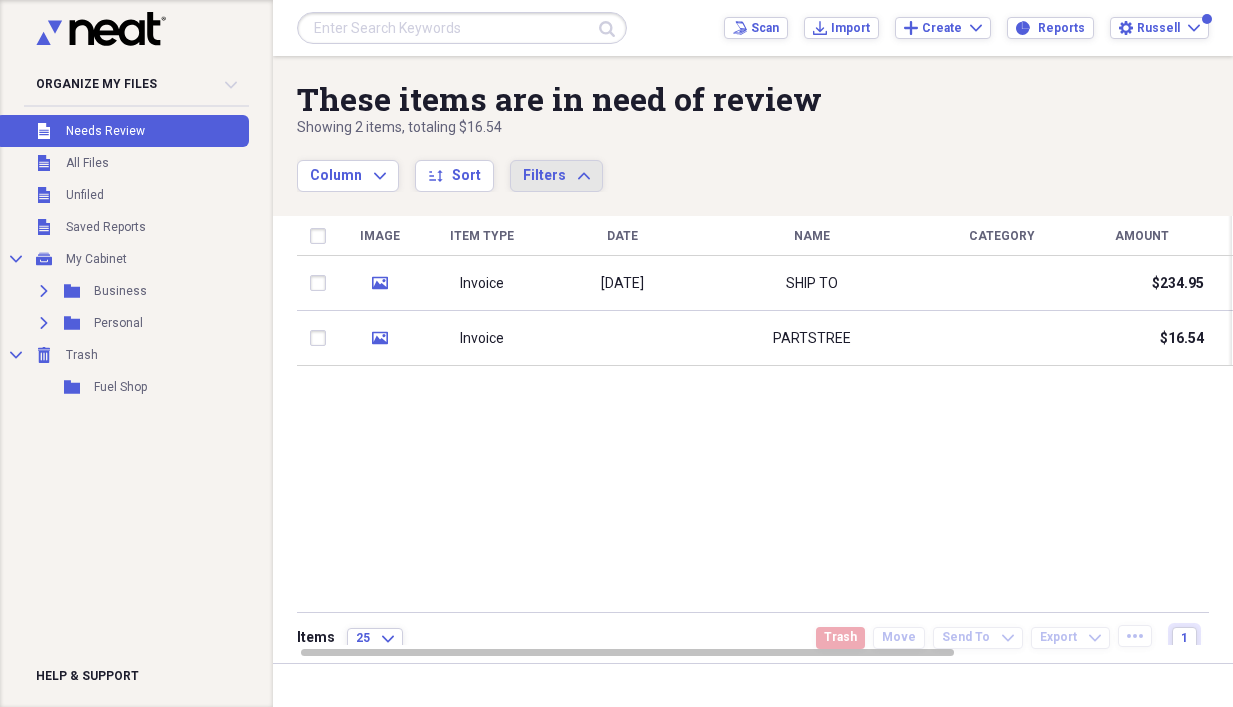 click on "Collapse" 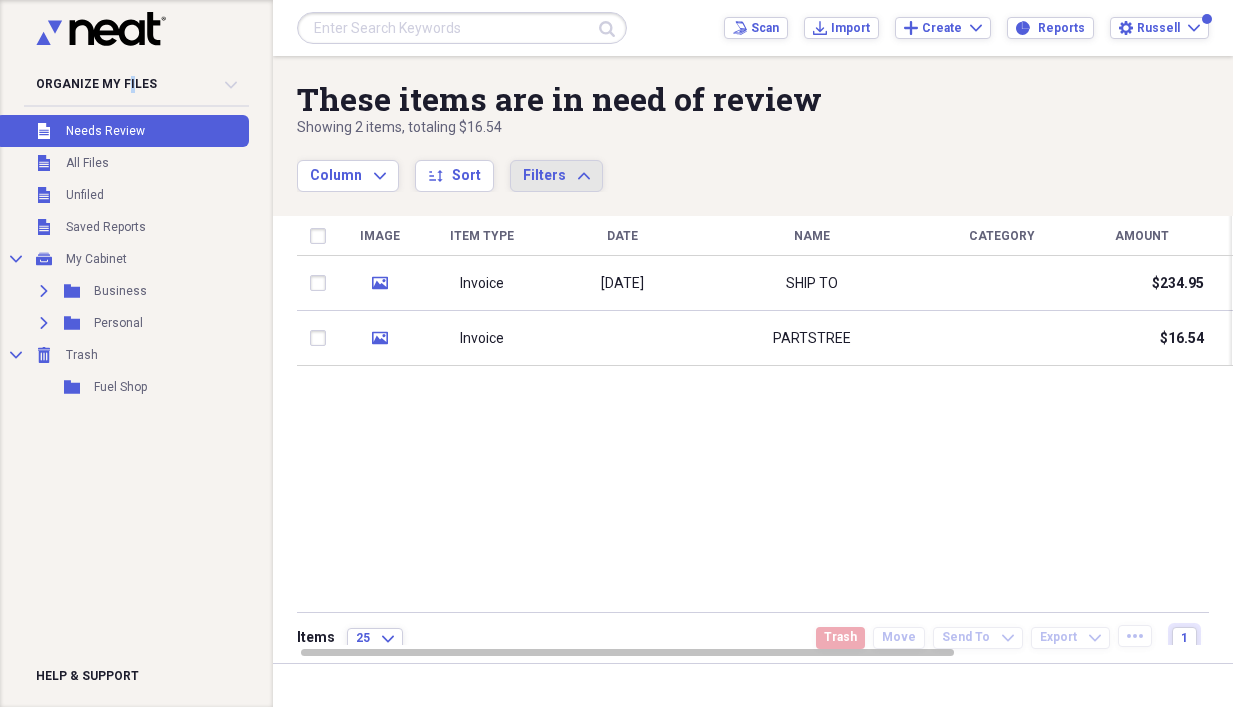 click on "Organize My Files Collapse" at bounding box center (136, 84) 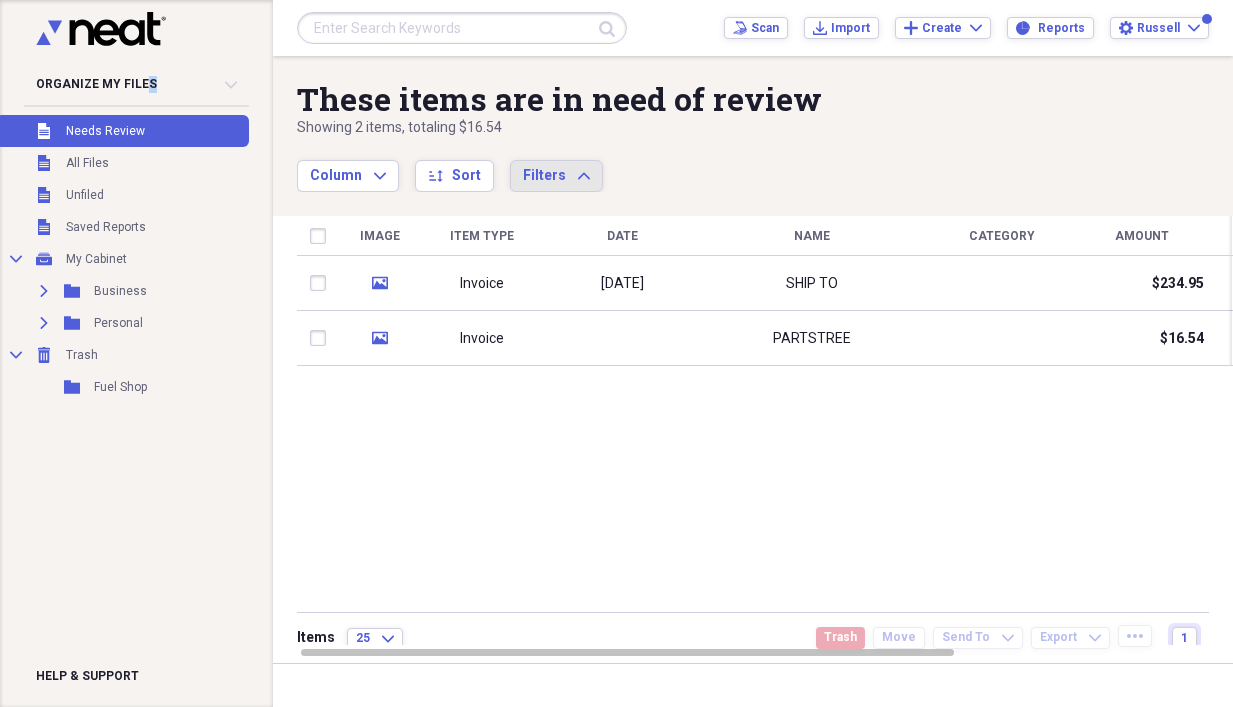 click on "Organize My Files Collapse" at bounding box center [136, 84] 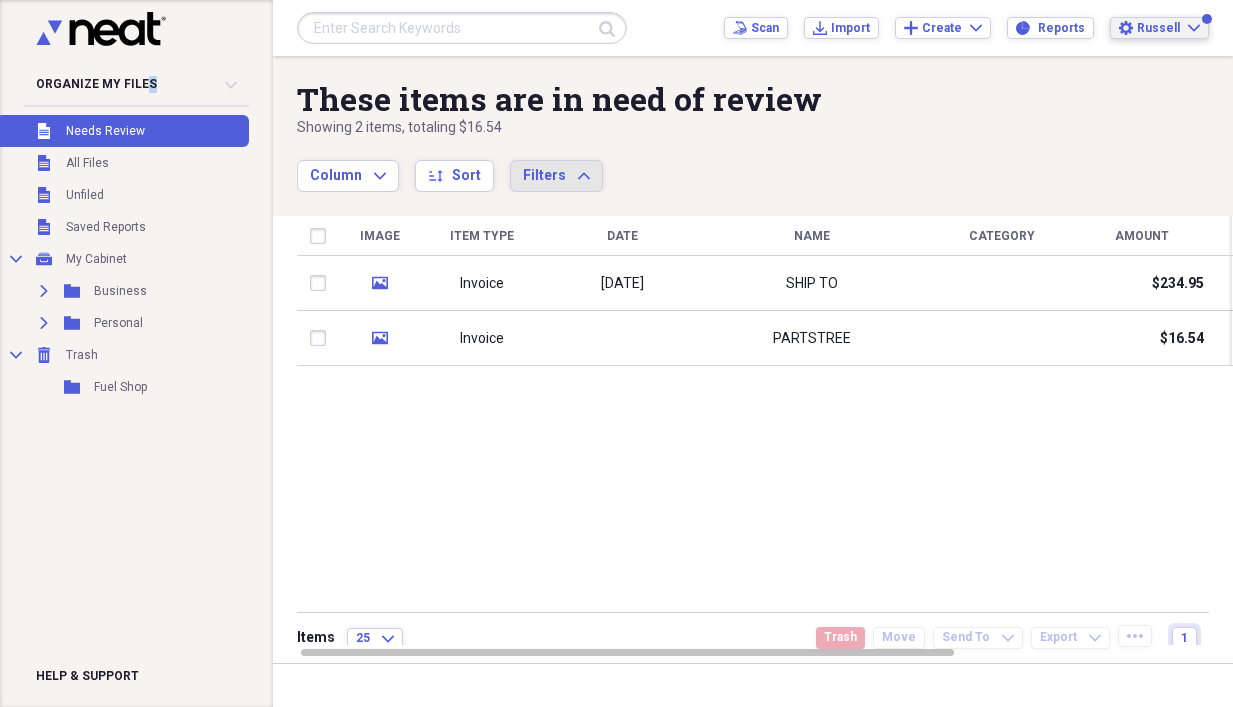 click on "Russell" at bounding box center (1158, 28) 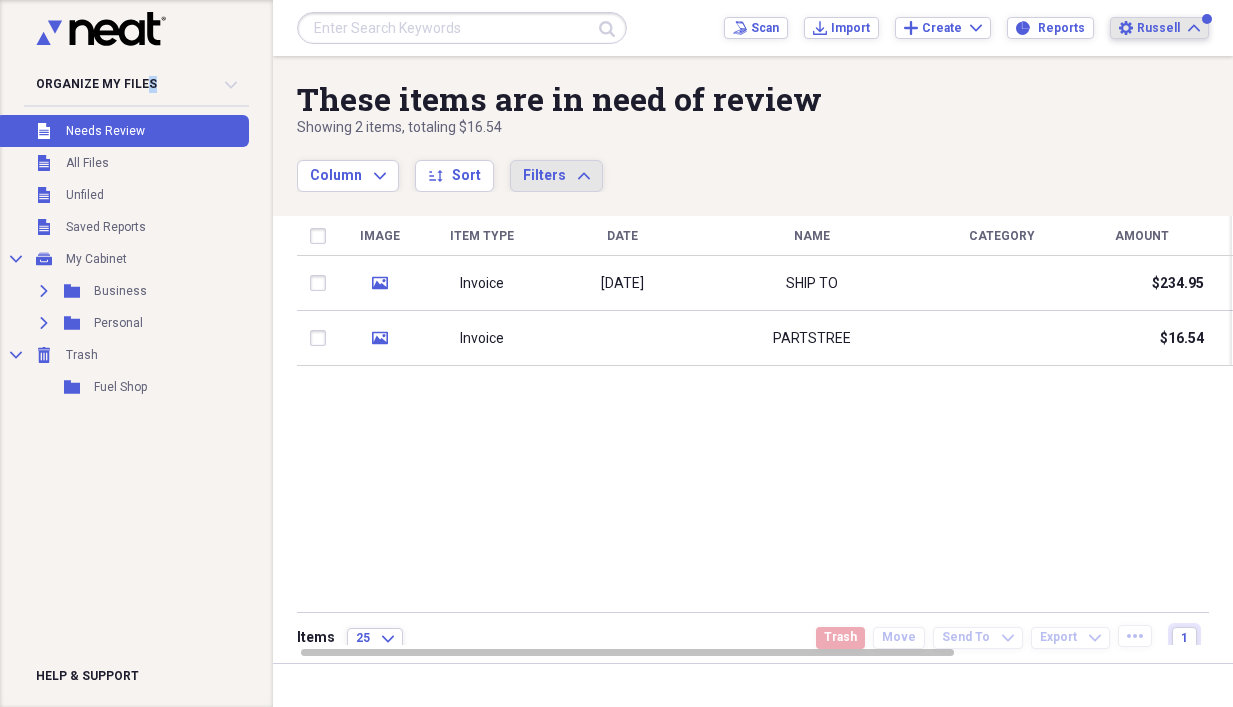click on "Russell" at bounding box center [1158, 28] 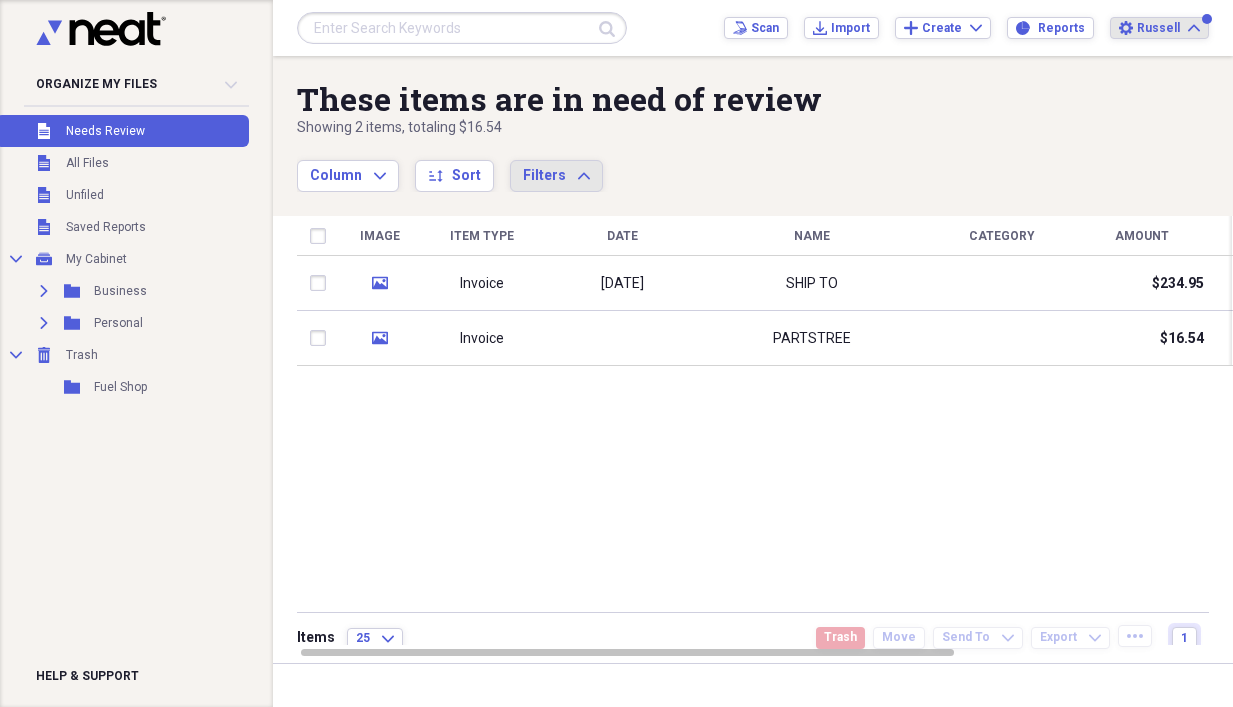click at bounding box center (1207, 19) 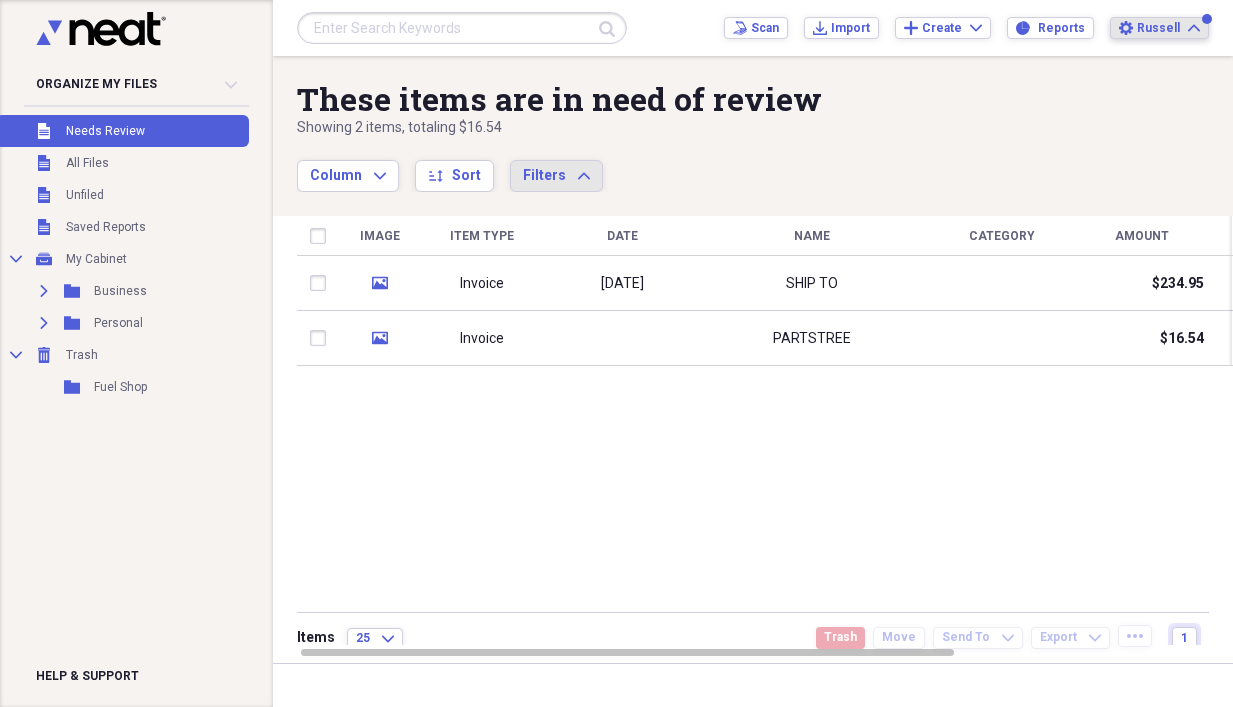 click on "Expand" 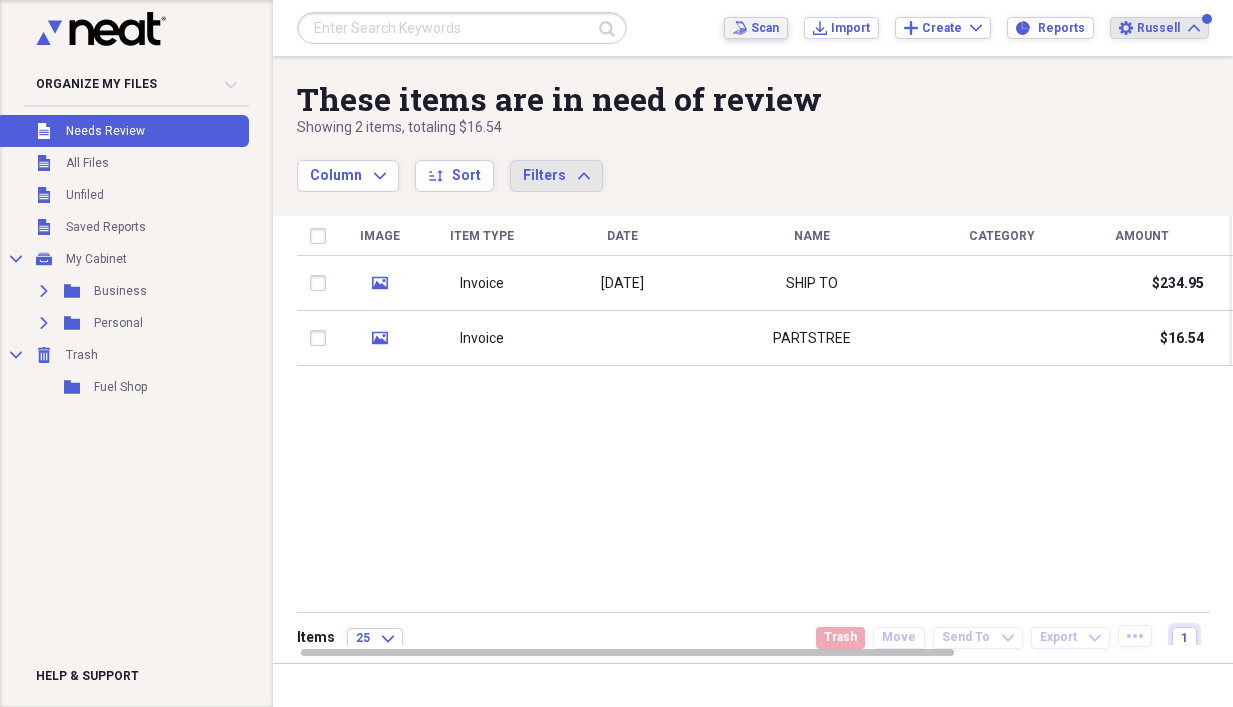 click on "Scan" at bounding box center [765, 28] 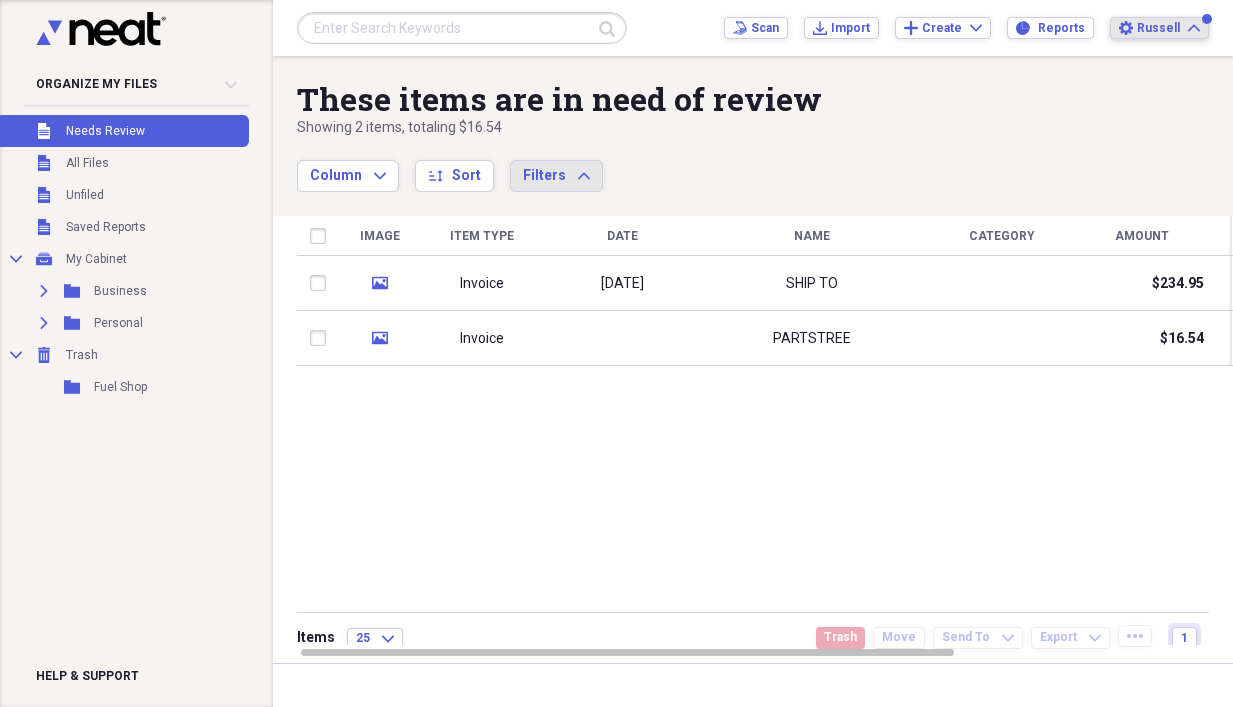 click on "Russell" at bounding box center (1158, 28) 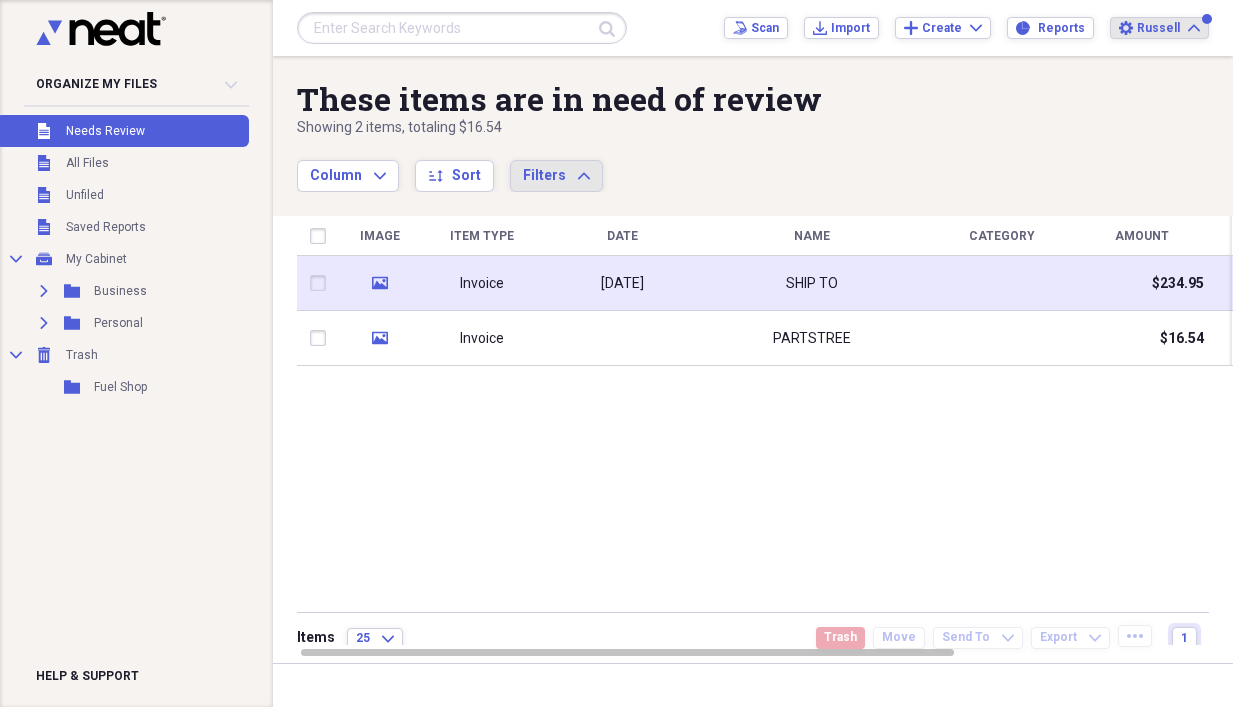 click at bounding box center (322, 283) 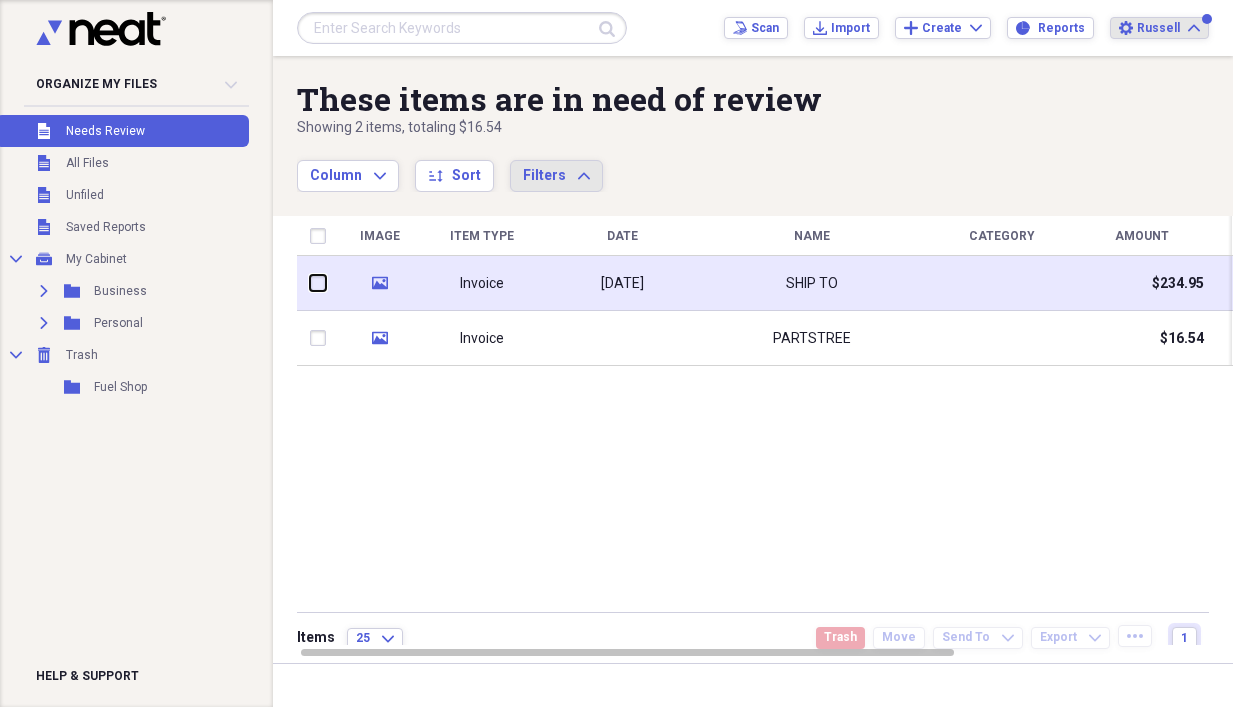 click at bounding box center [310, 283] 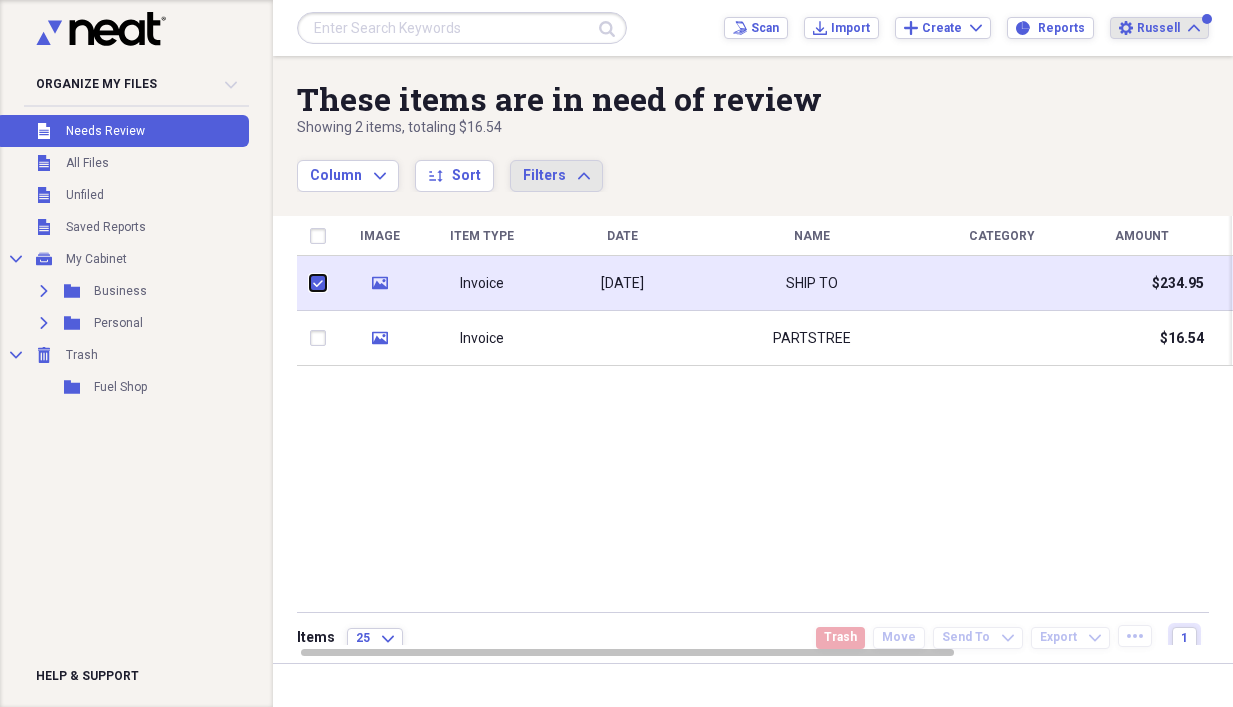 checkbox on "true" 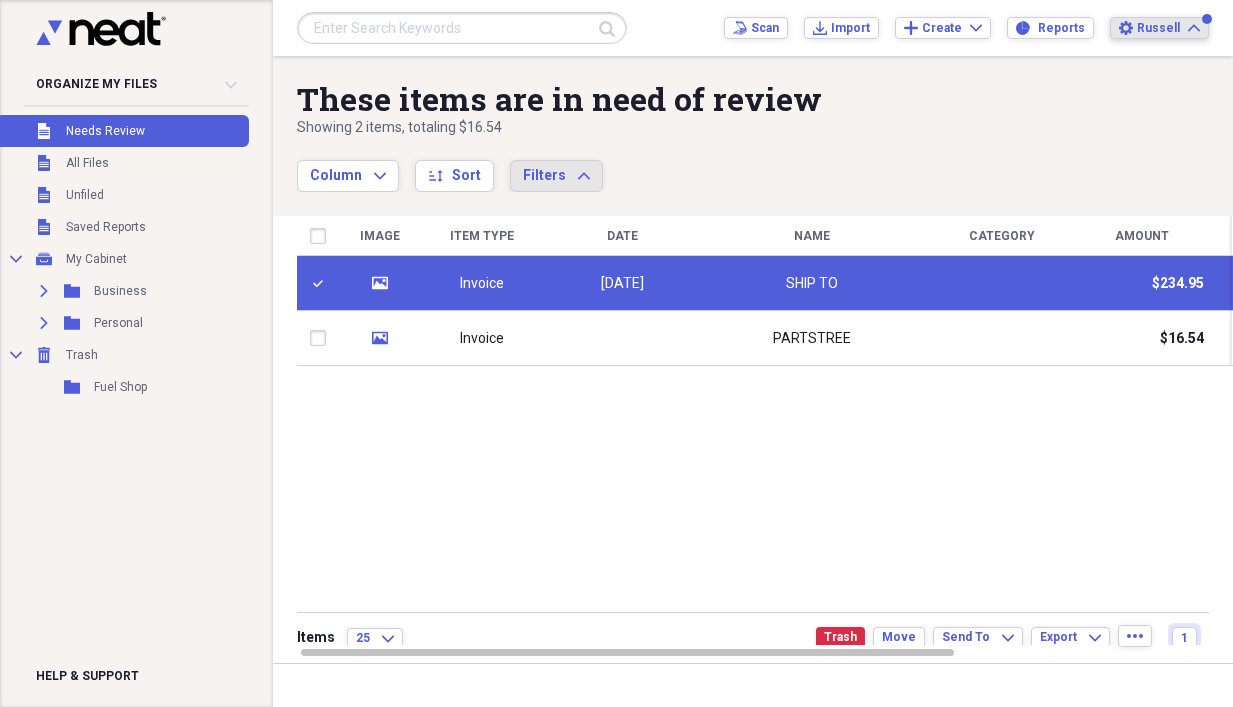 click on "Russell Expand" at bounding box center [1168, 28] 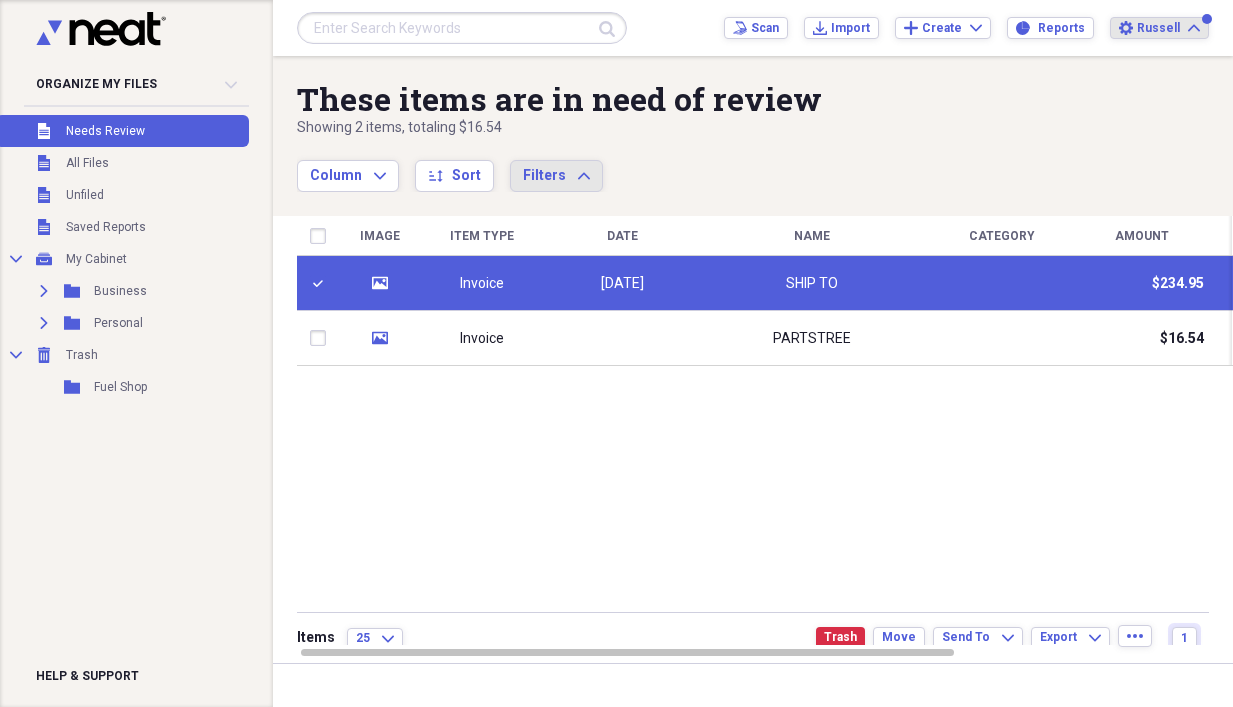 click on "SHIP TO" at bounding box center (812, 283) 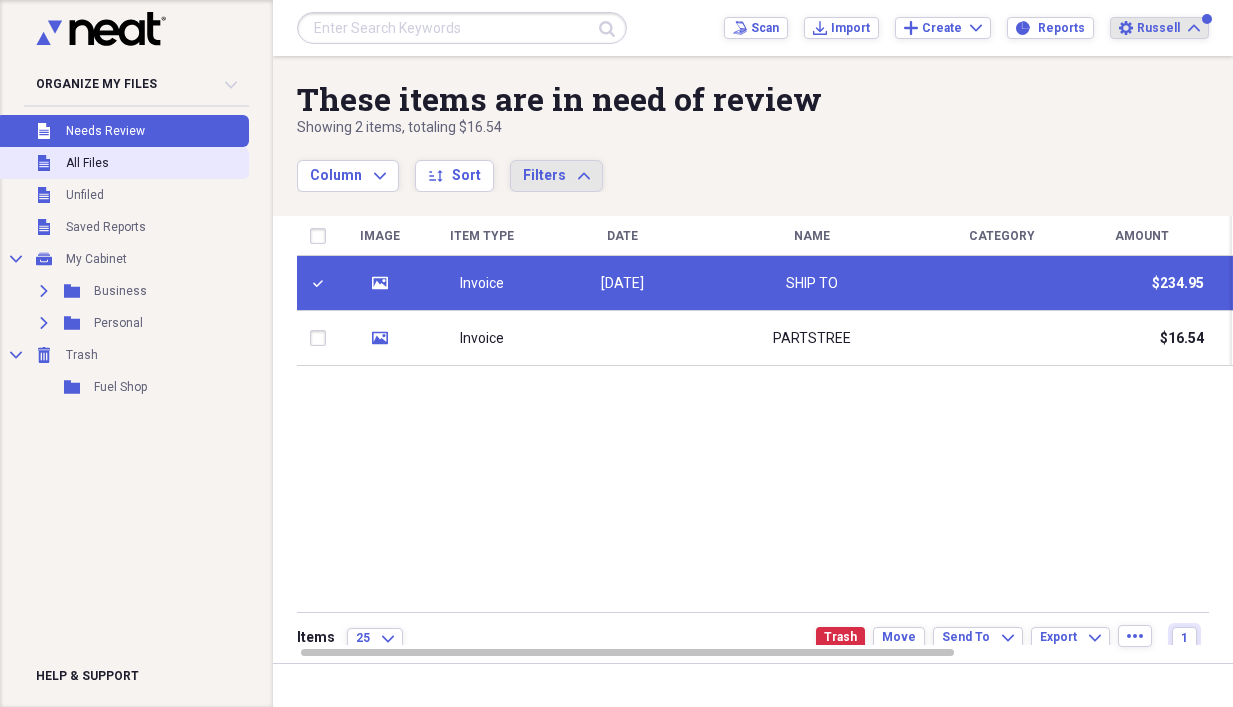 click on "Unfiled All Files" at bounding box center [122, 163] 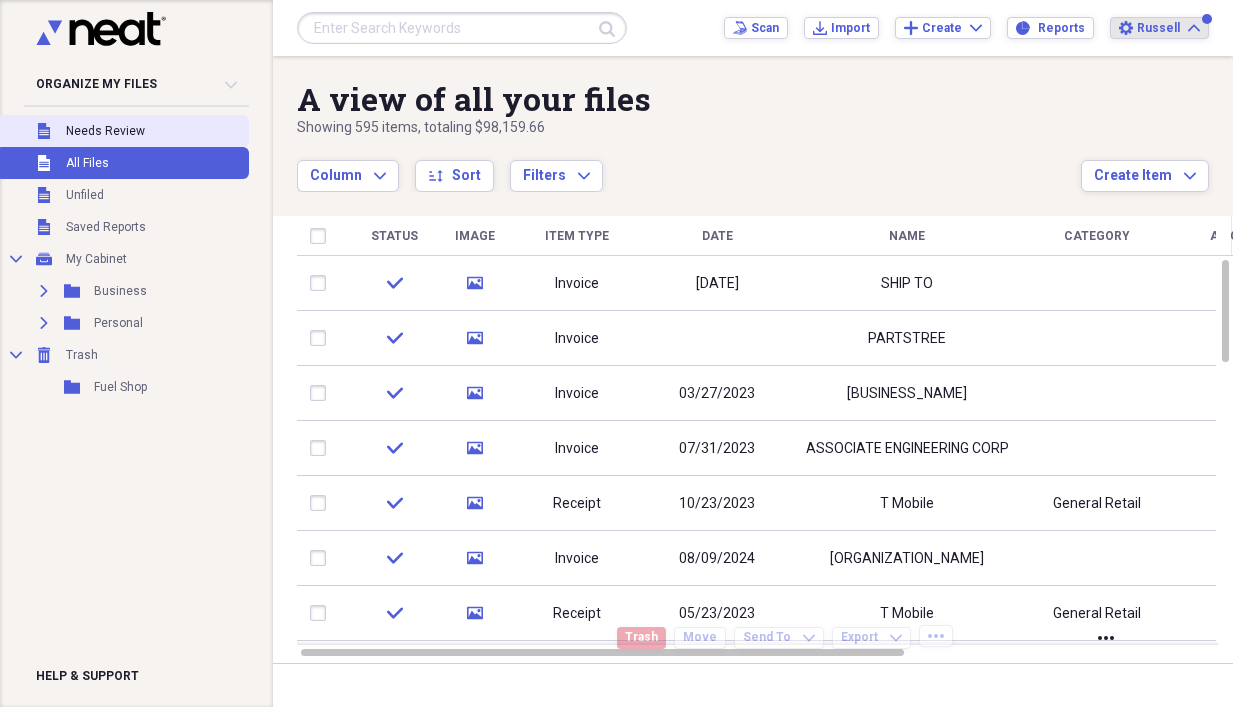 click on "Needs Review" at bounding box center [105, 131] 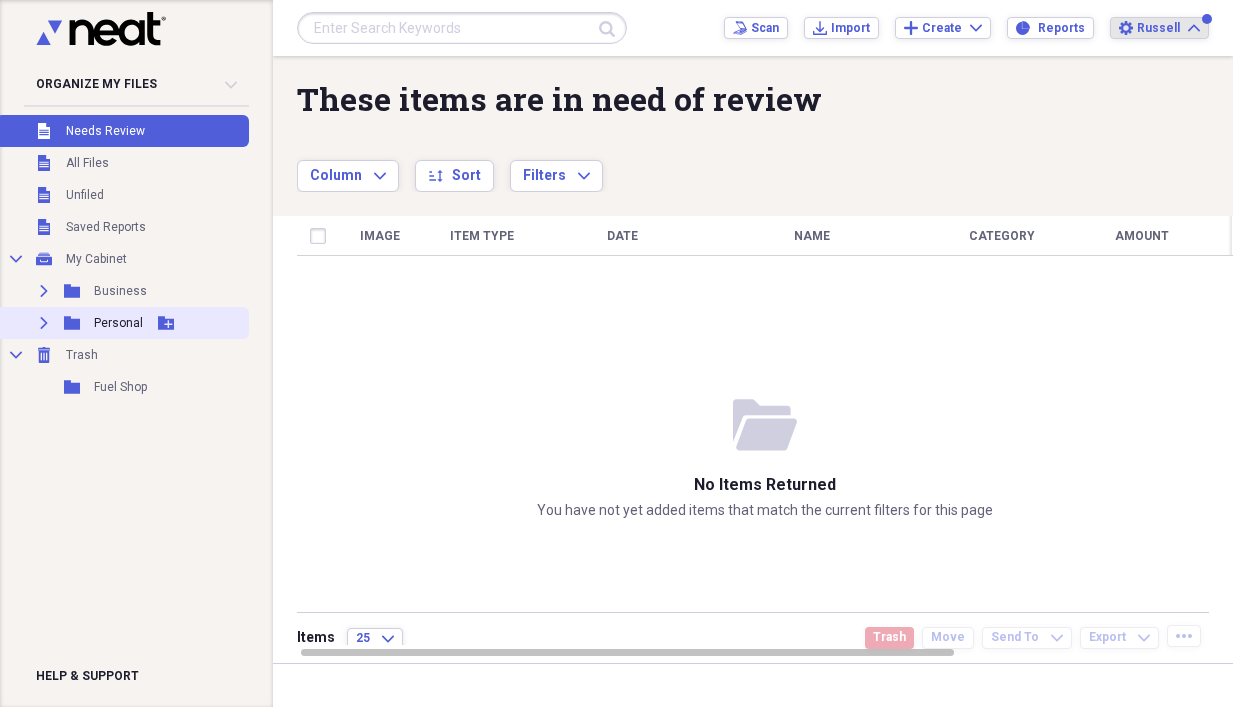 click on "Personal" at bounding box center [118, 323] 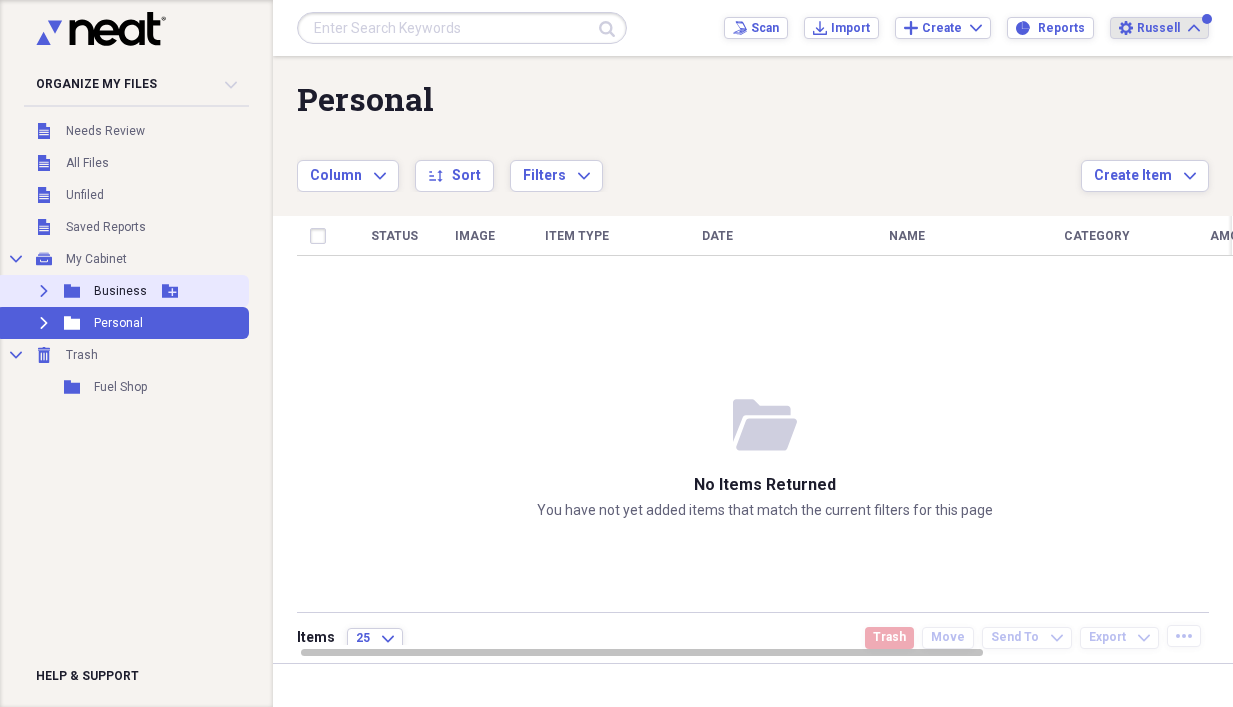 click on "Expand Folder Business Add Folder" at bounding box center (122, 291) 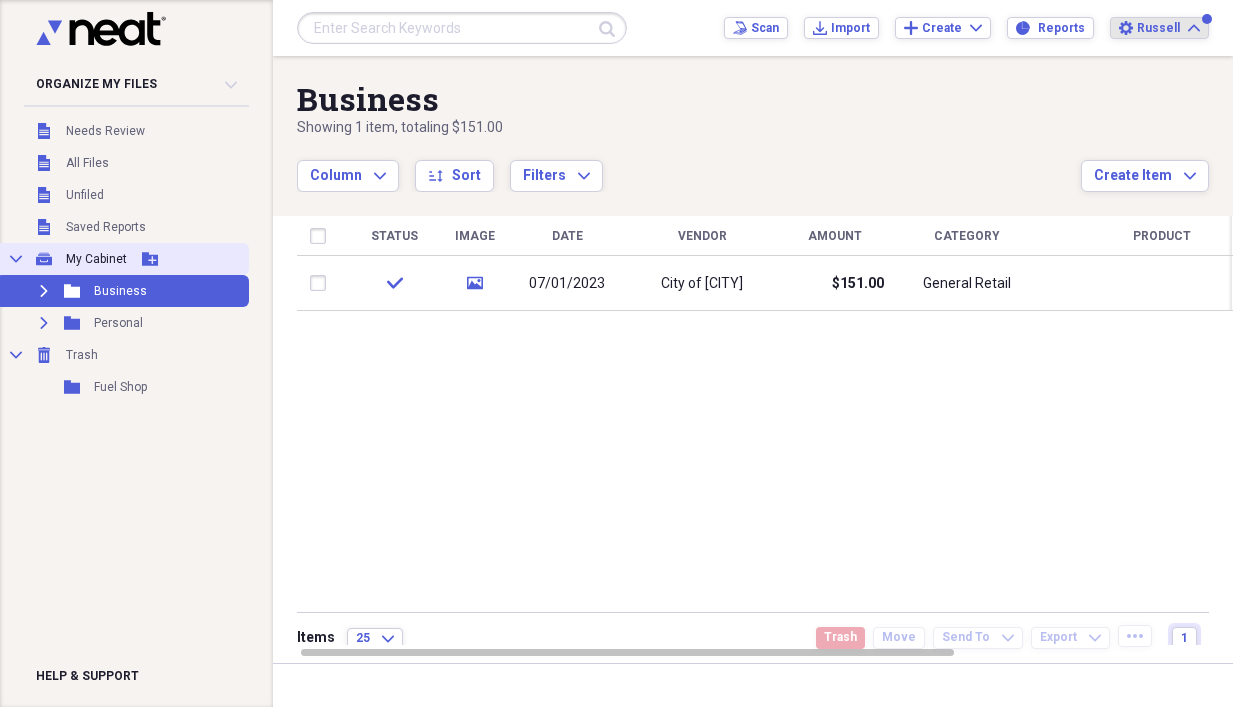 click on "My Cabinet" at bounding box center (96, 259) 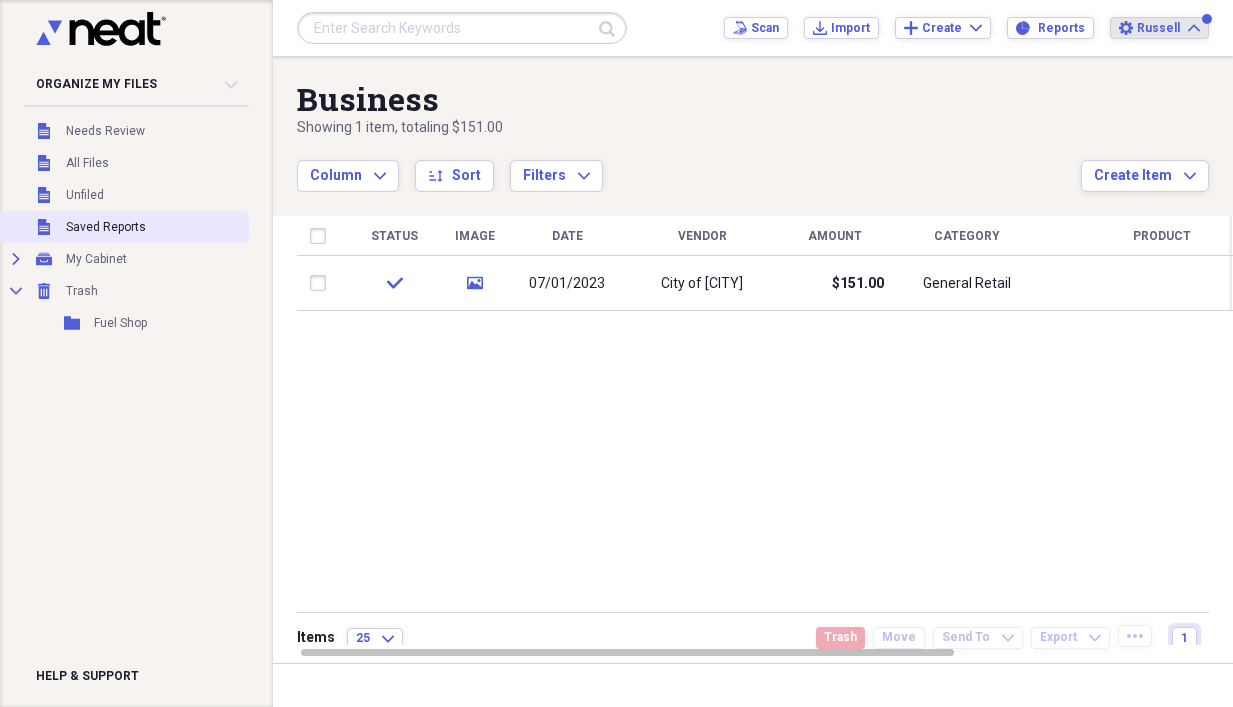click on "Saved Reports" at bounding box center (106, 227) 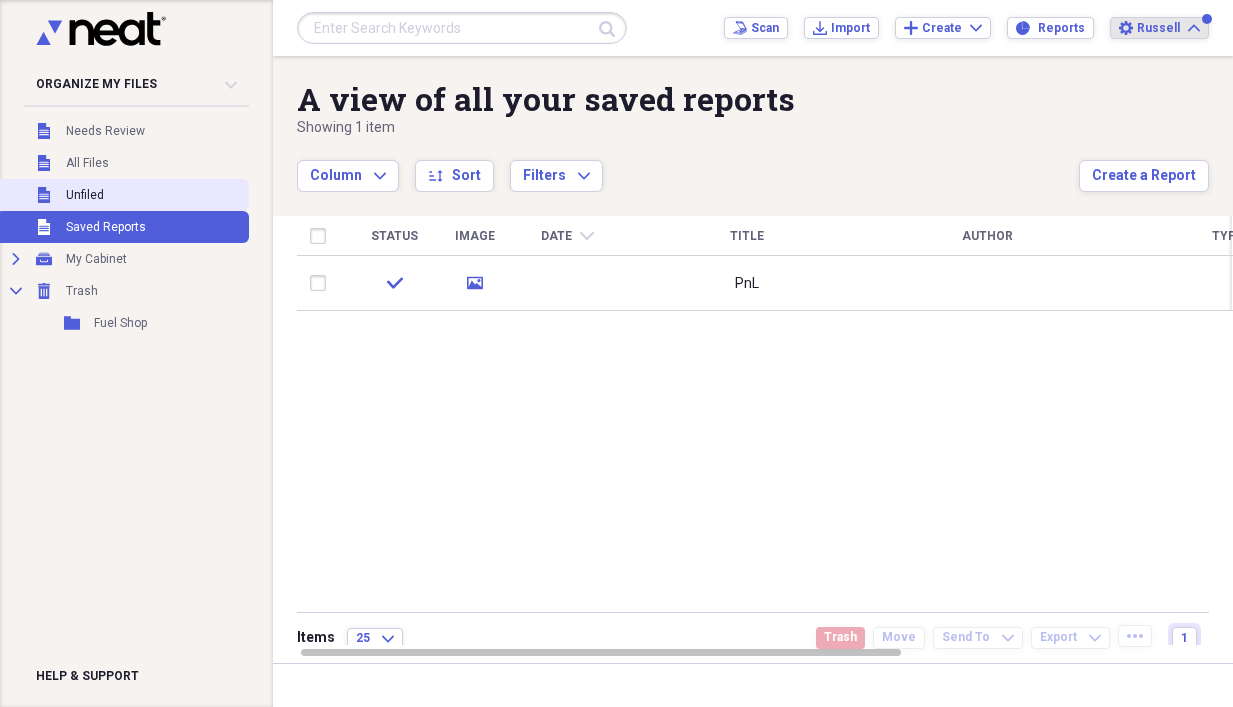 click on "Unfiled Unfiled" at bounding box center [122, 195] 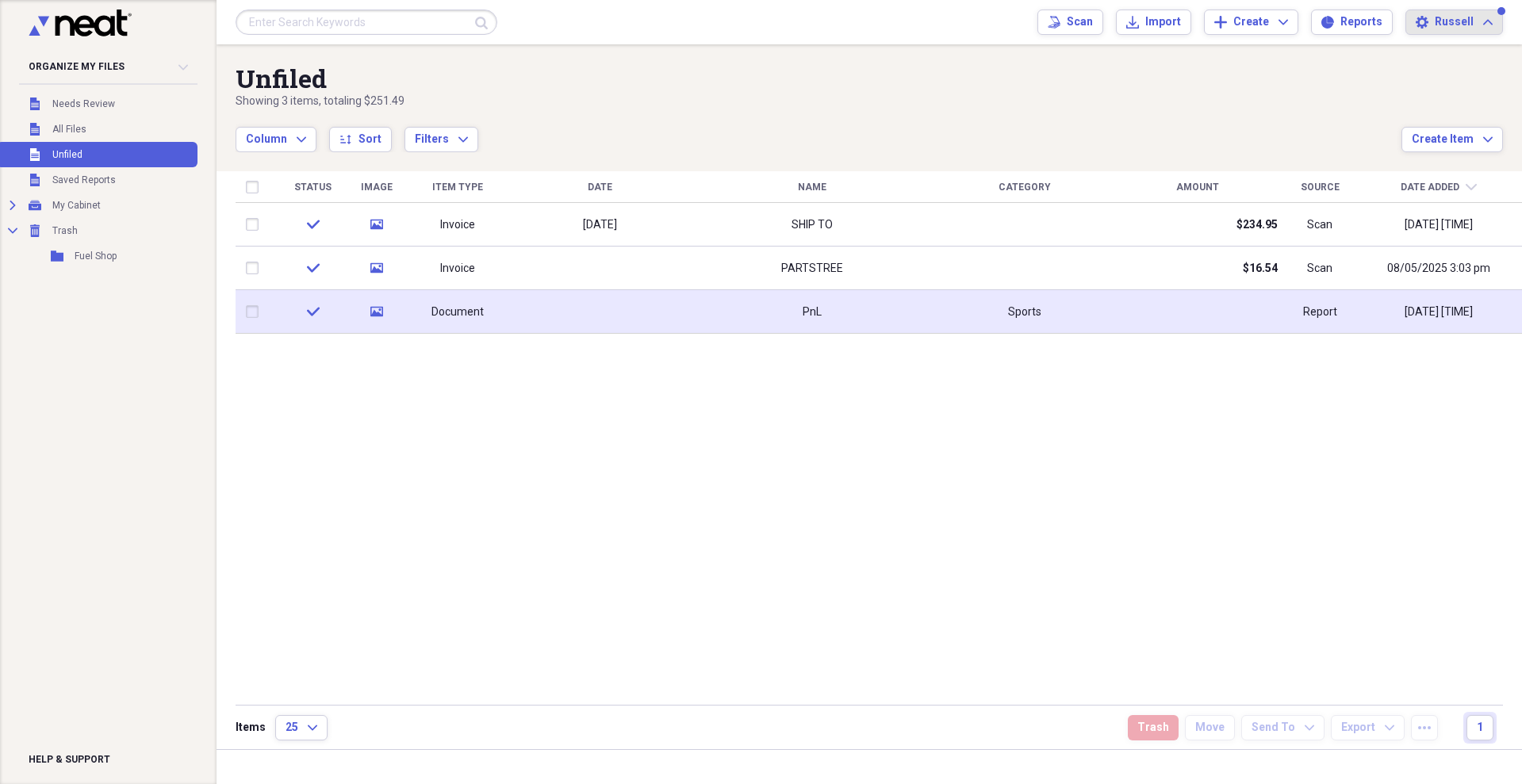 click at bounding box center [255, 312] 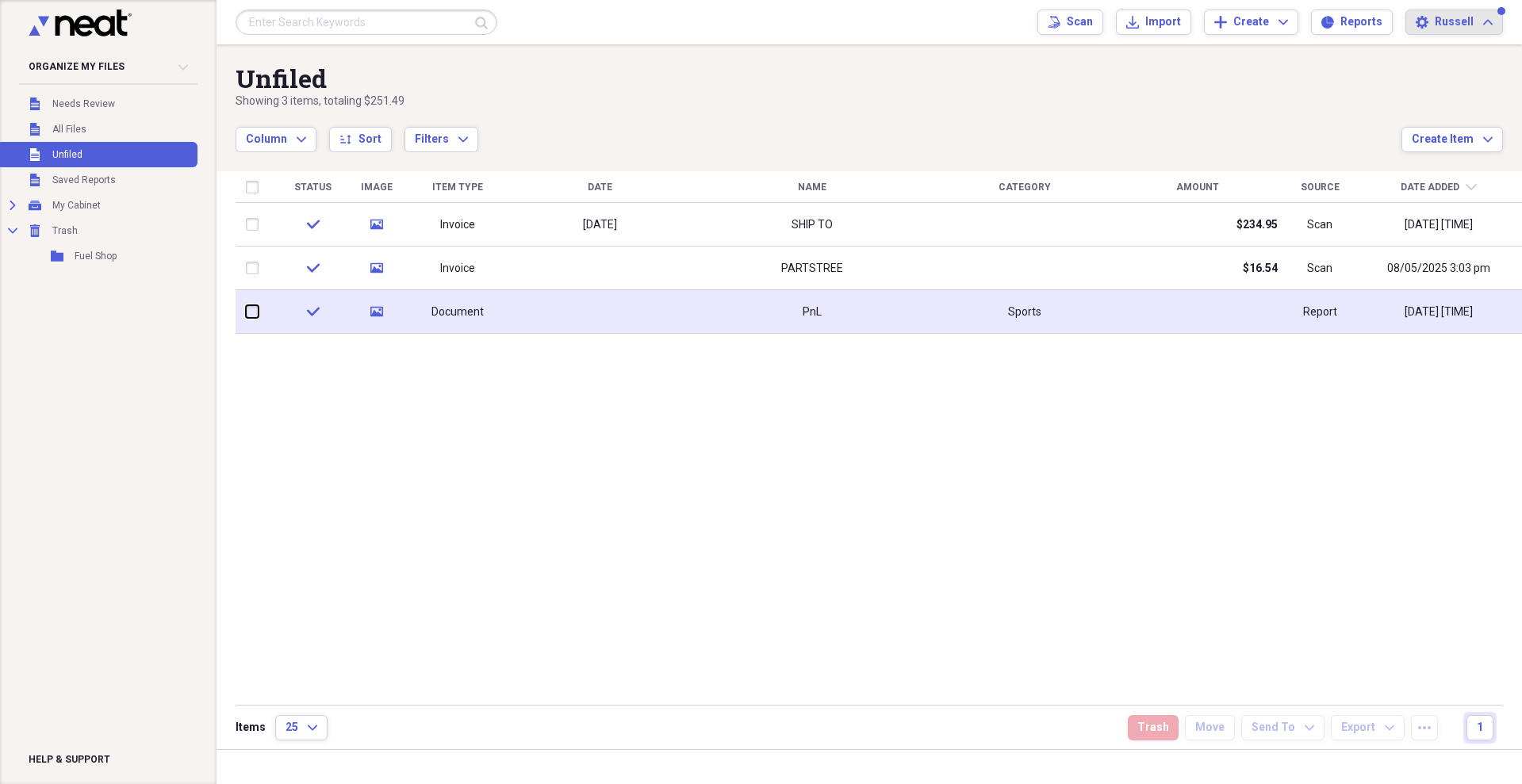 click at bounding box center (246, 312) 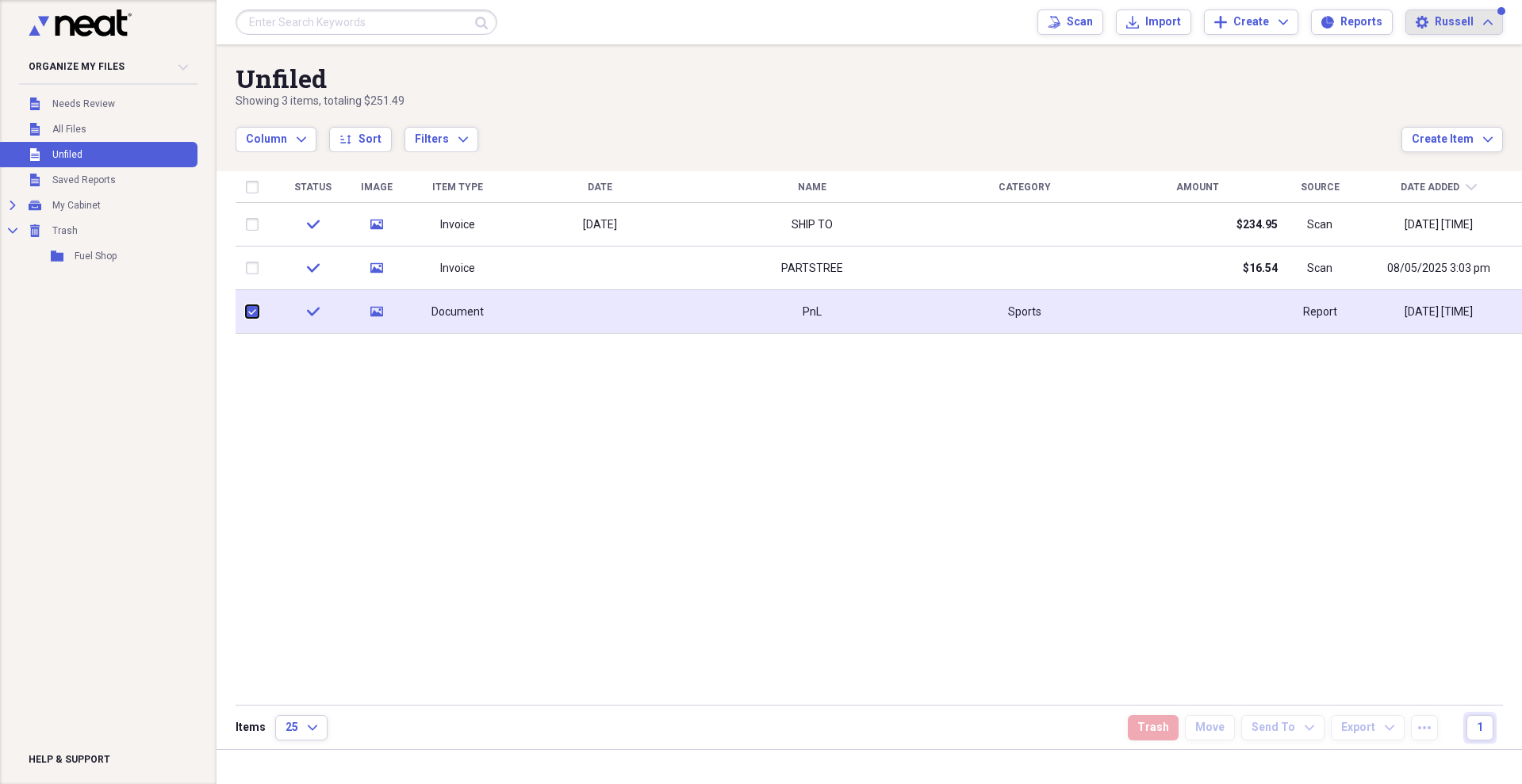 checkbox on "true" 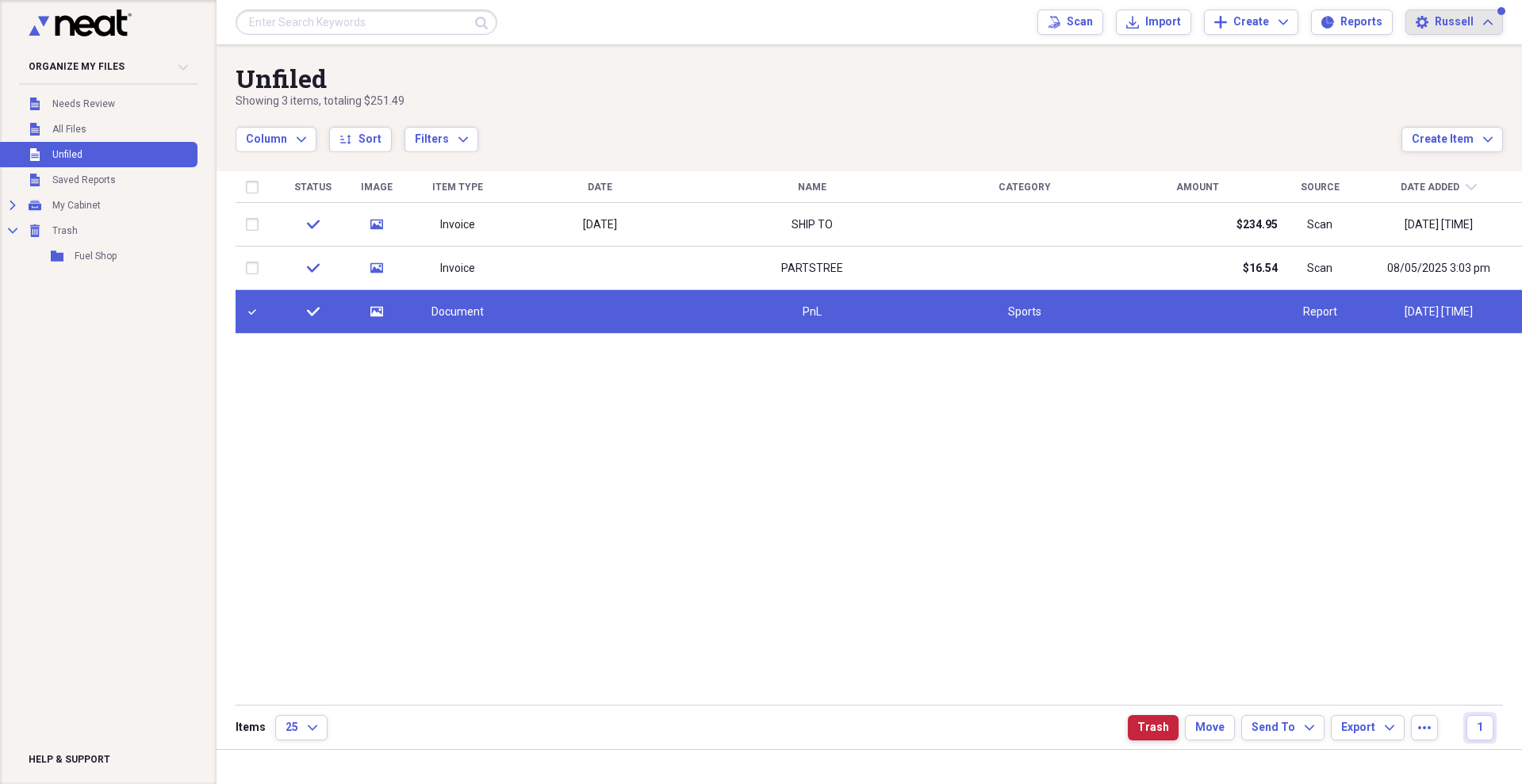 click on "Trash" at bounding box center (1153, 728) 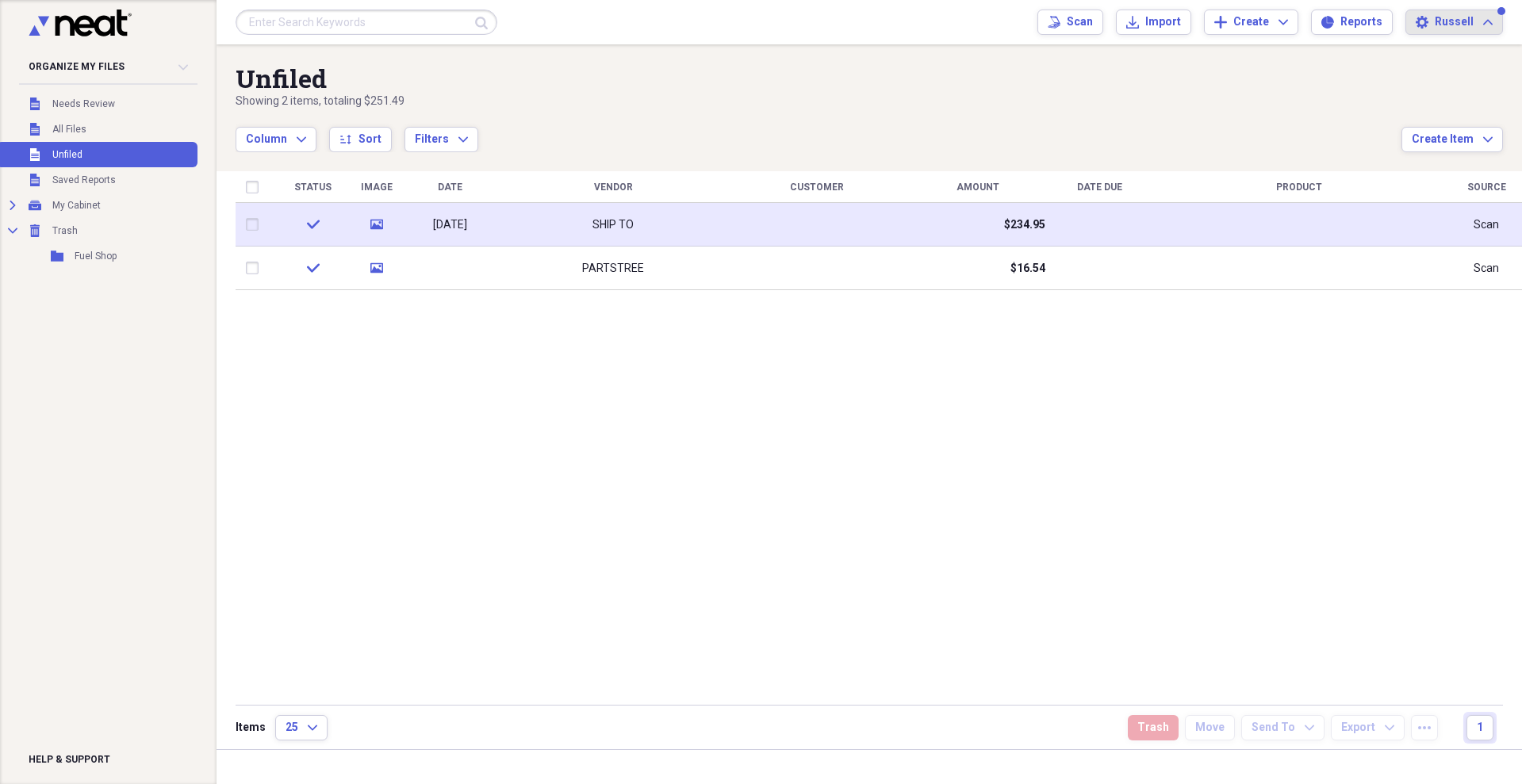 click on "[DATE]" at bounding box center (450, 225) 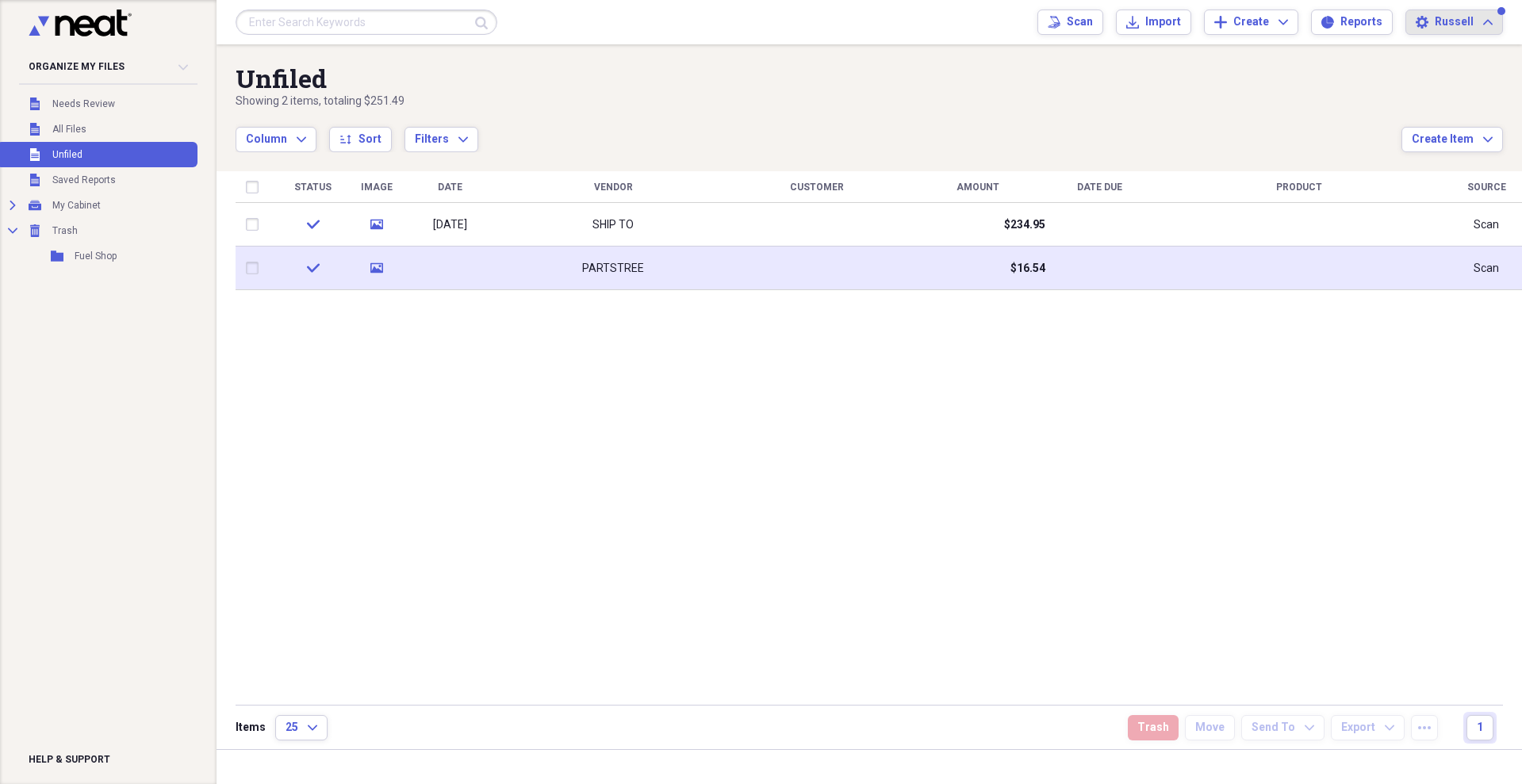 click at bounding box center [255, 268] 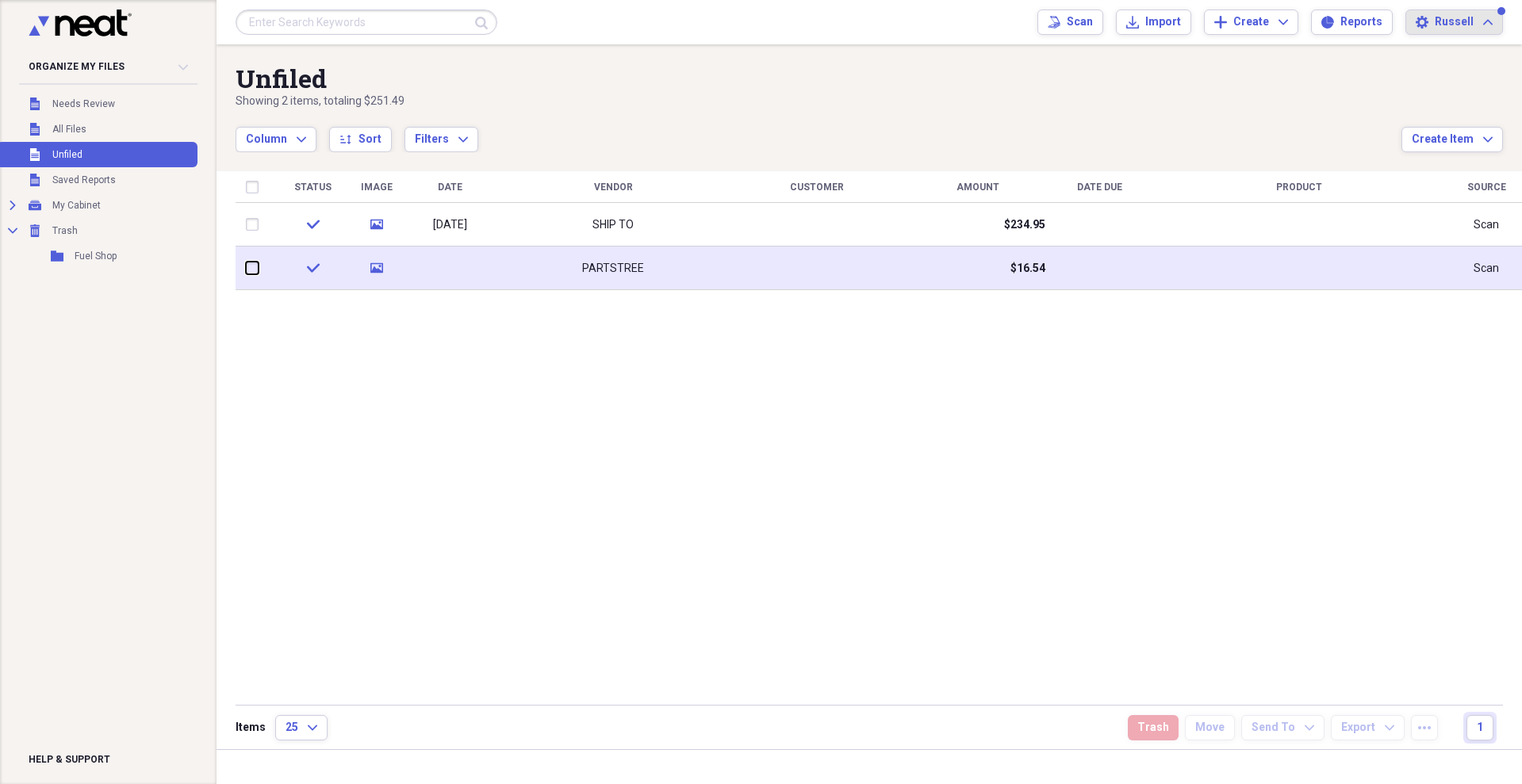click at bounding box center [246, 268] 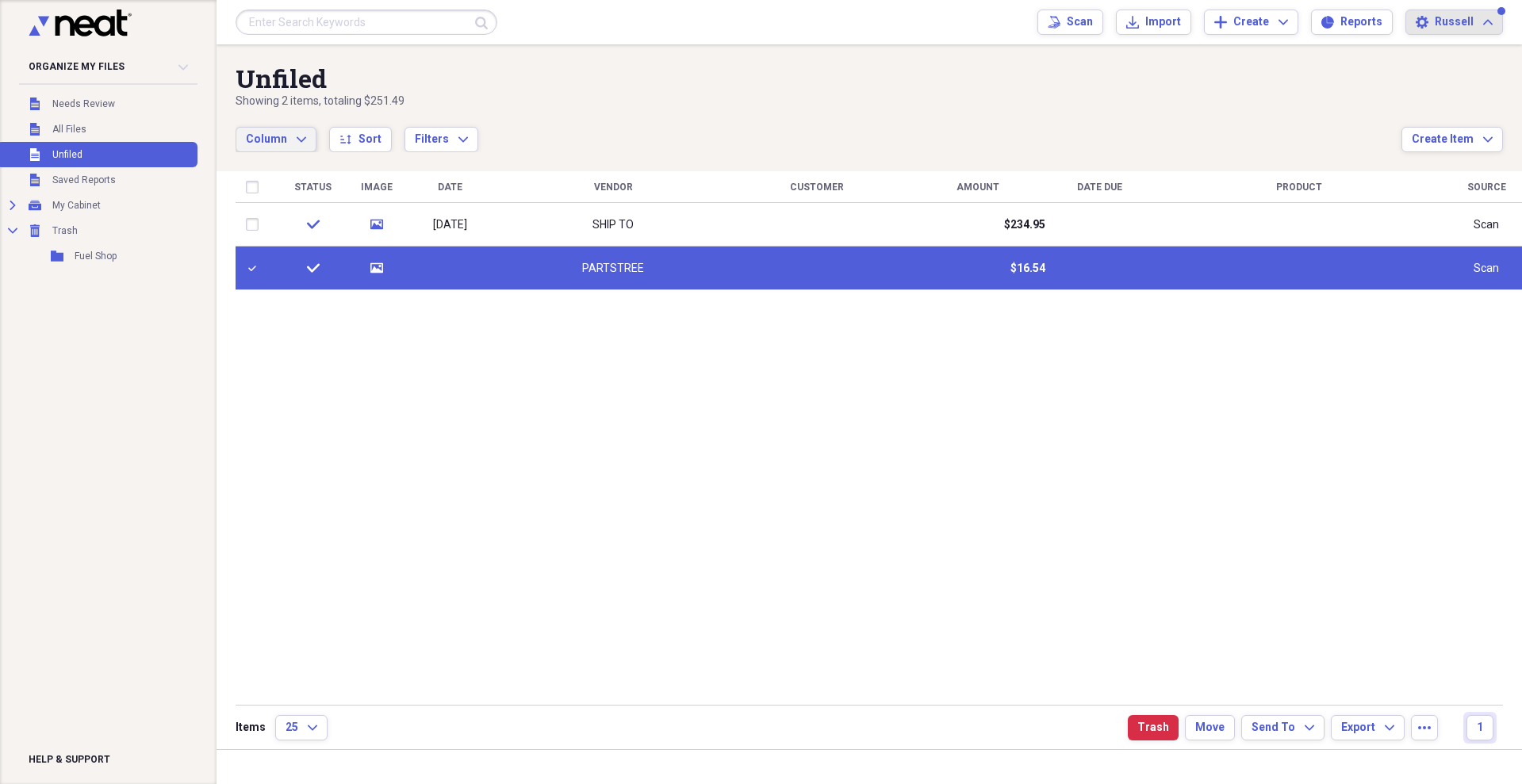 click on "Column" at bounding box center (266, 139) 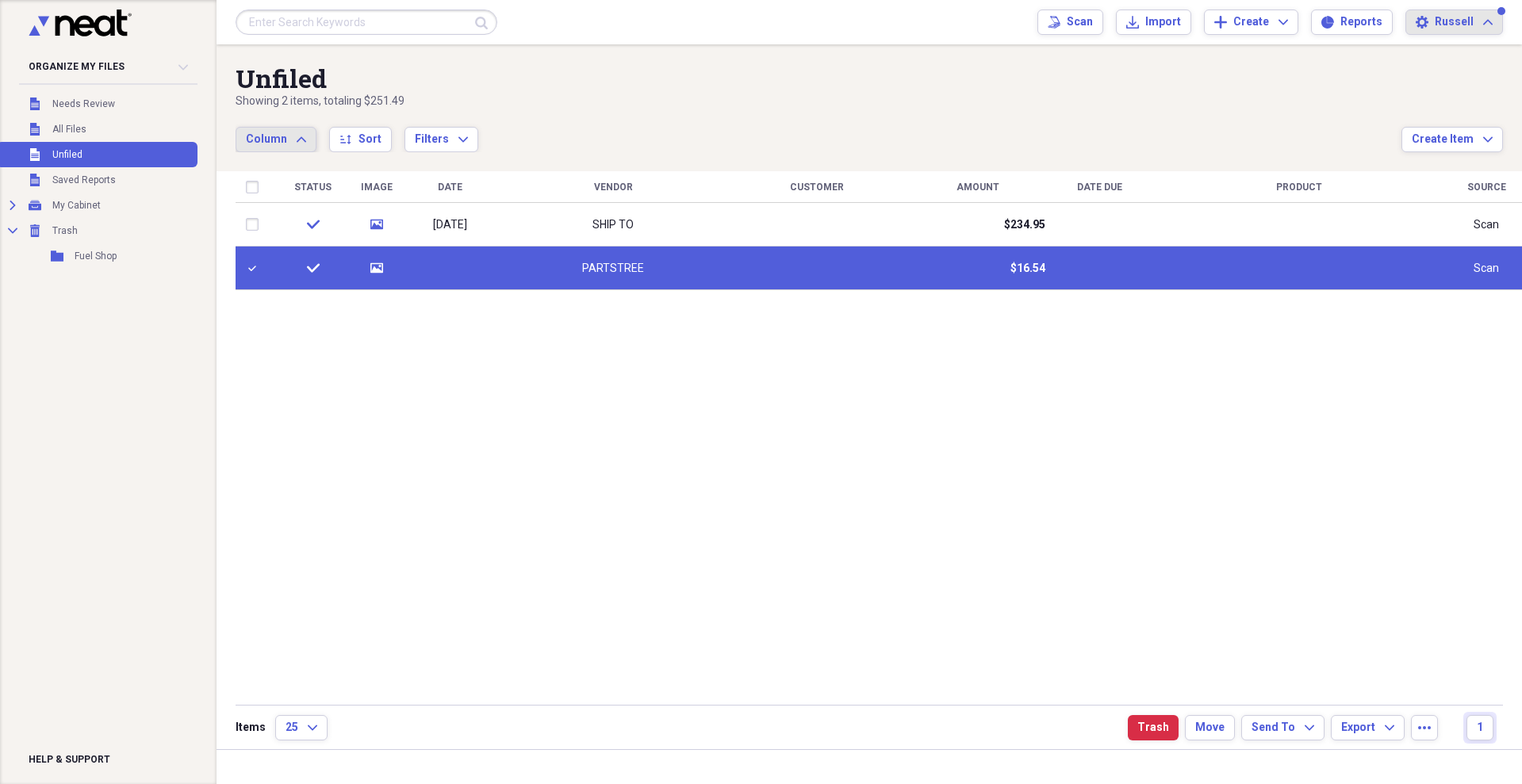 click on "Column" at bounding box center (266, 139) 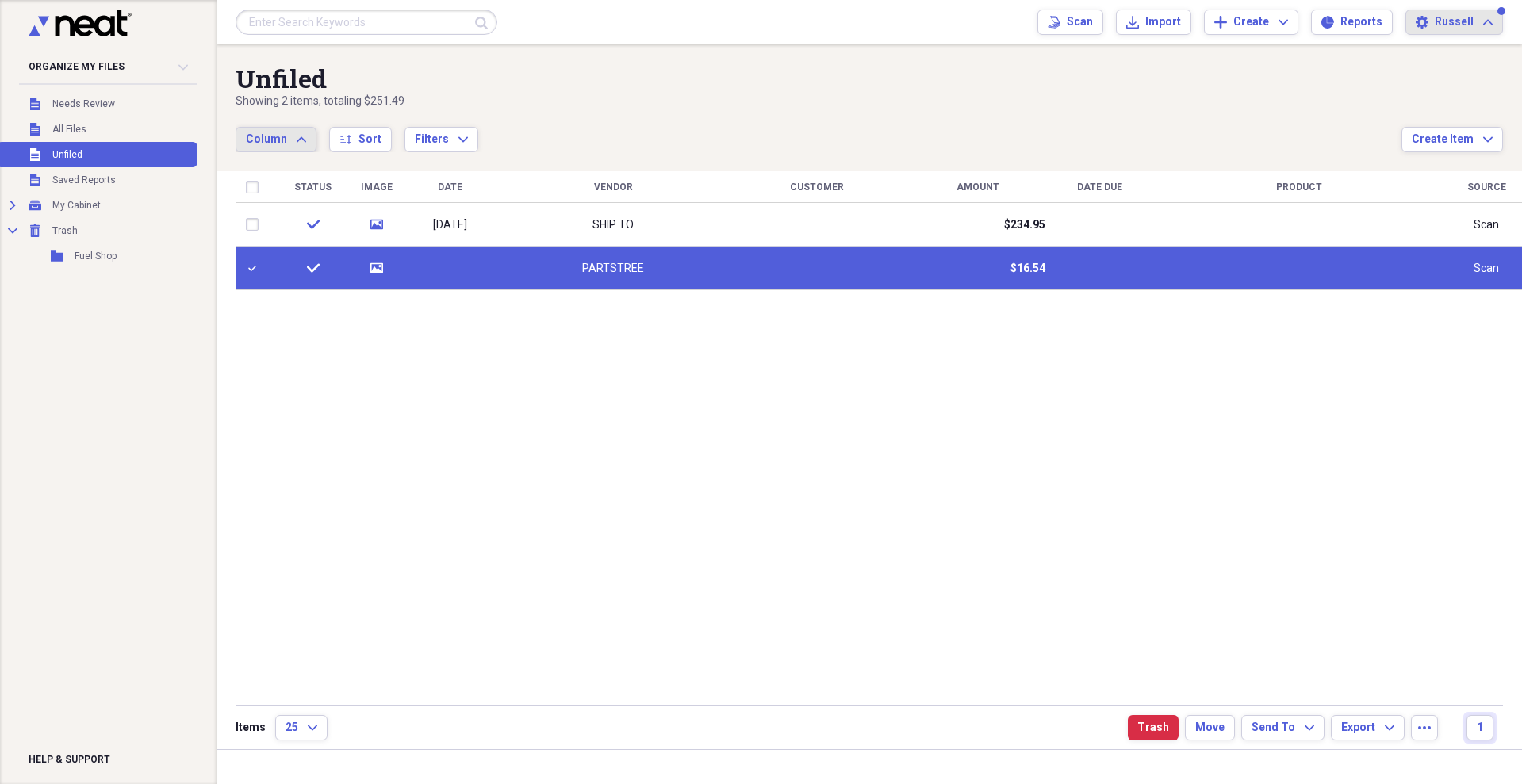 click on "Expand" 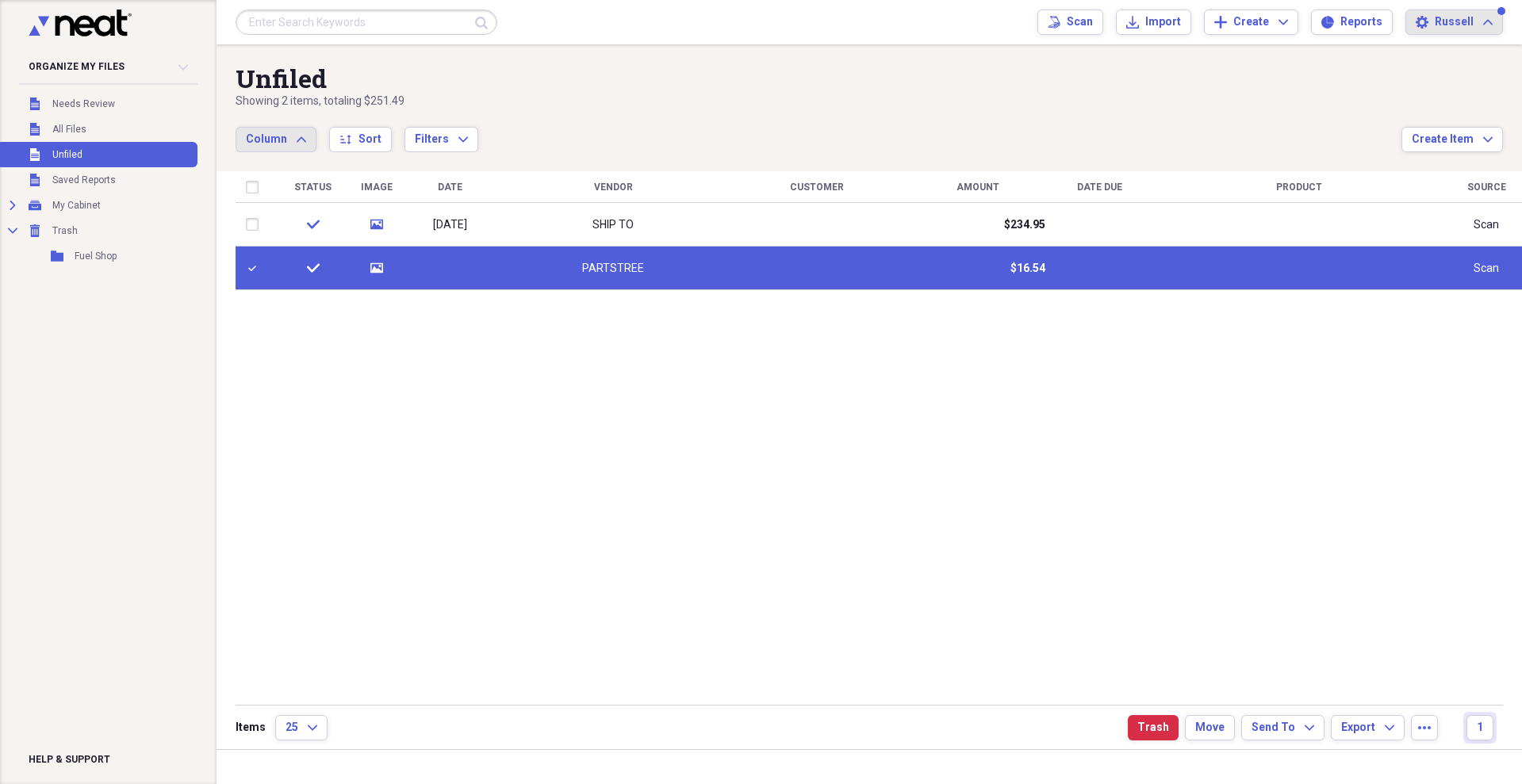 click on "check" at bounding box center [312, 268] 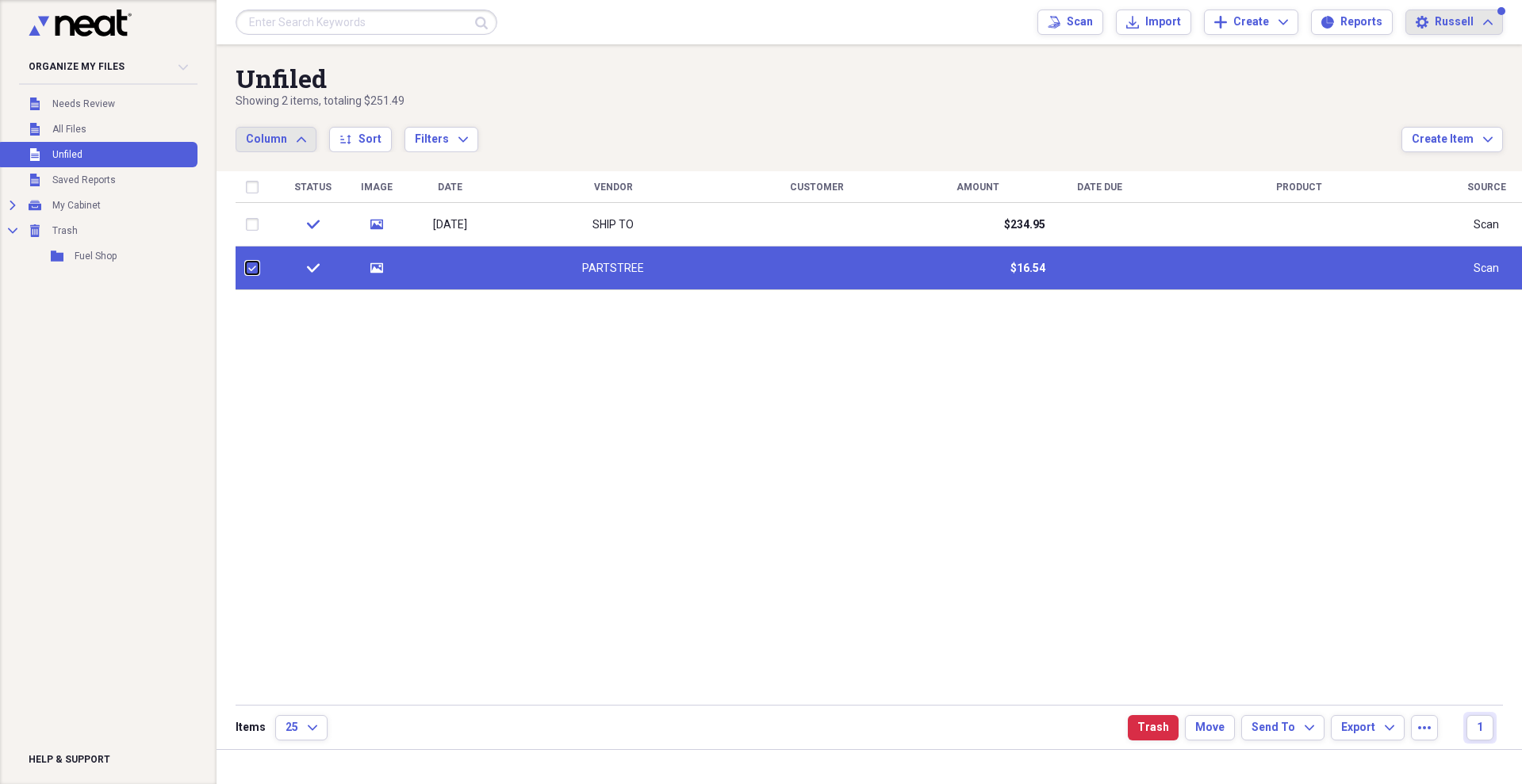 click at bounding box center (246, 268) 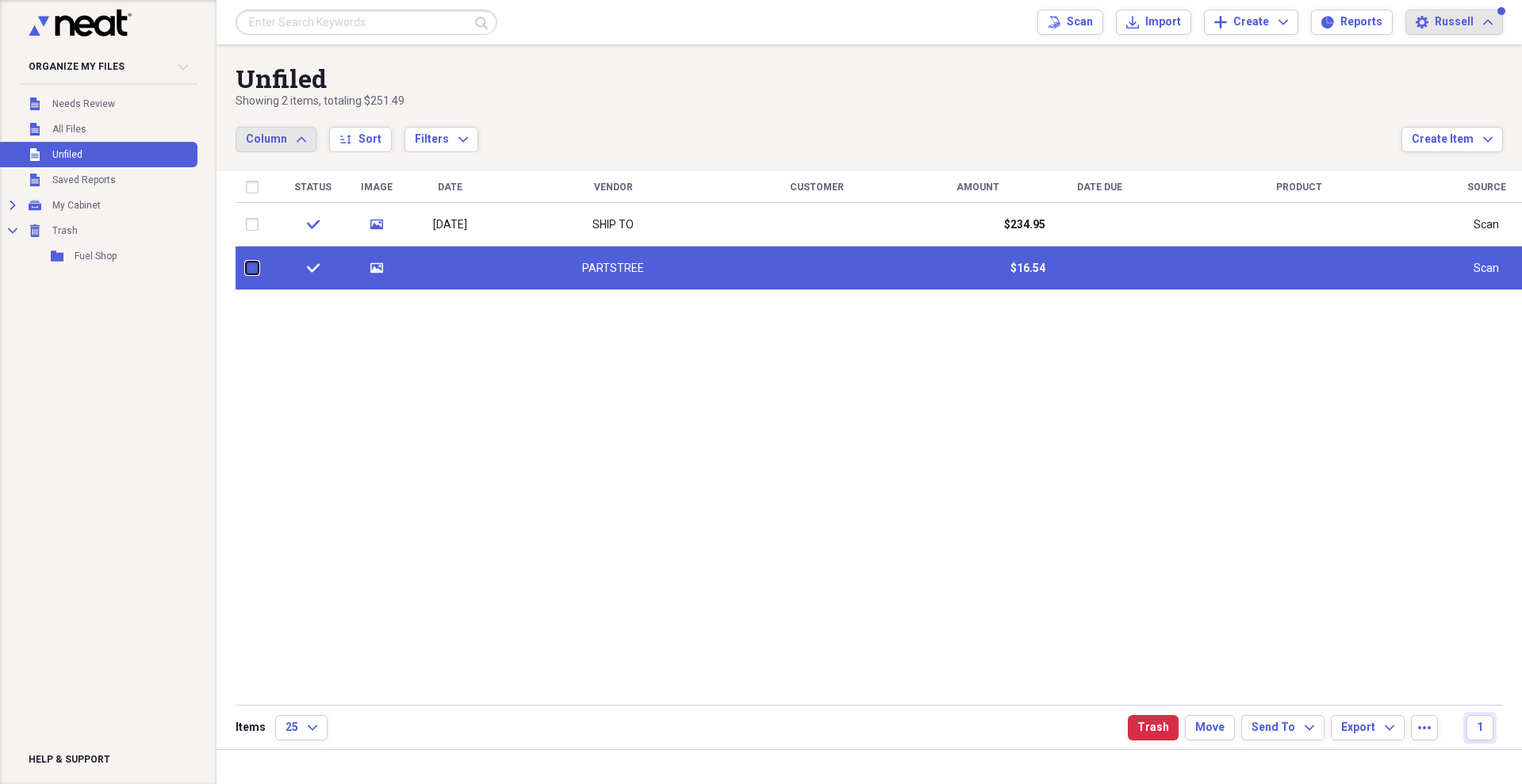 checkbox on "false" 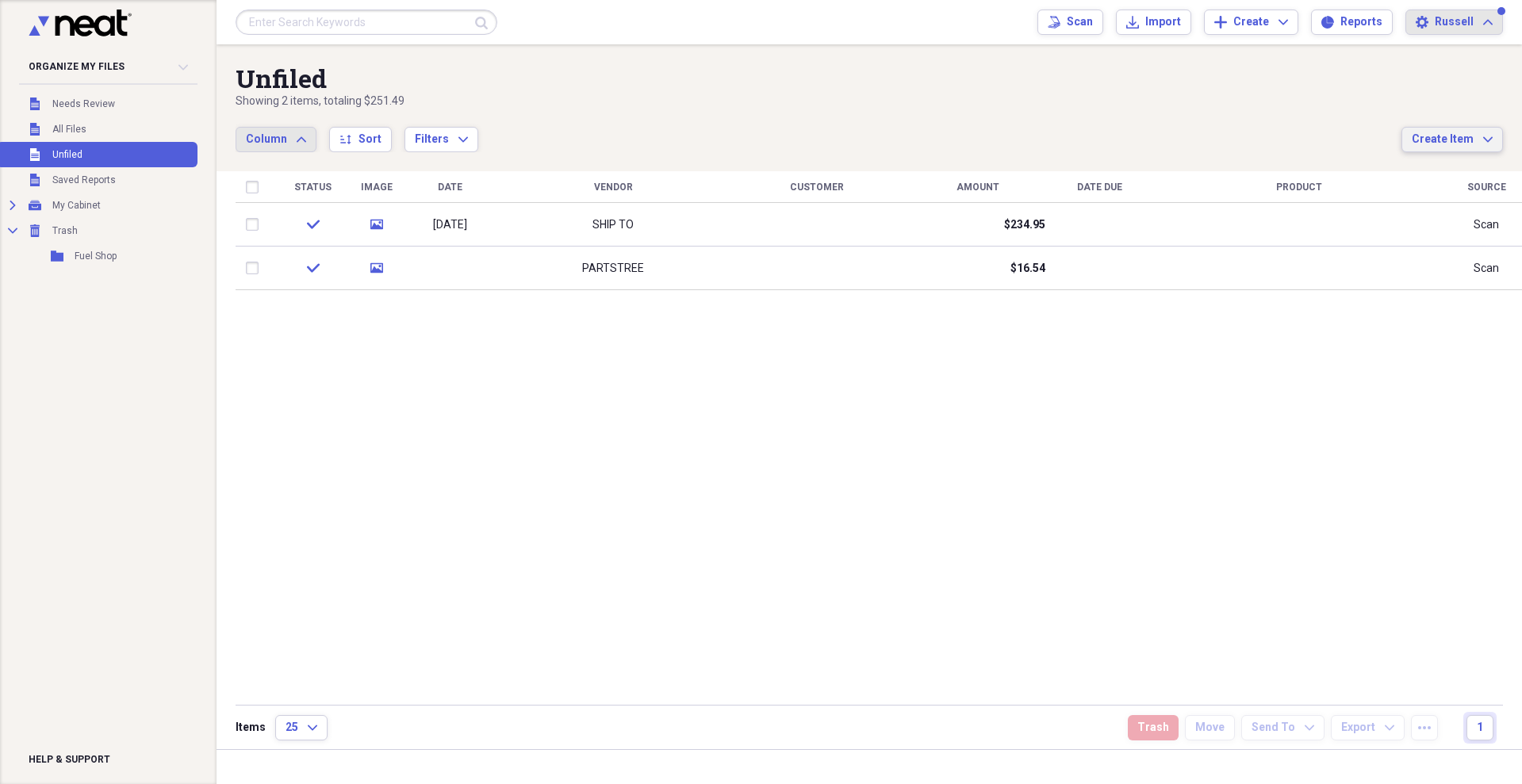 click on "Create Item" at bounding box center [1443, 140] 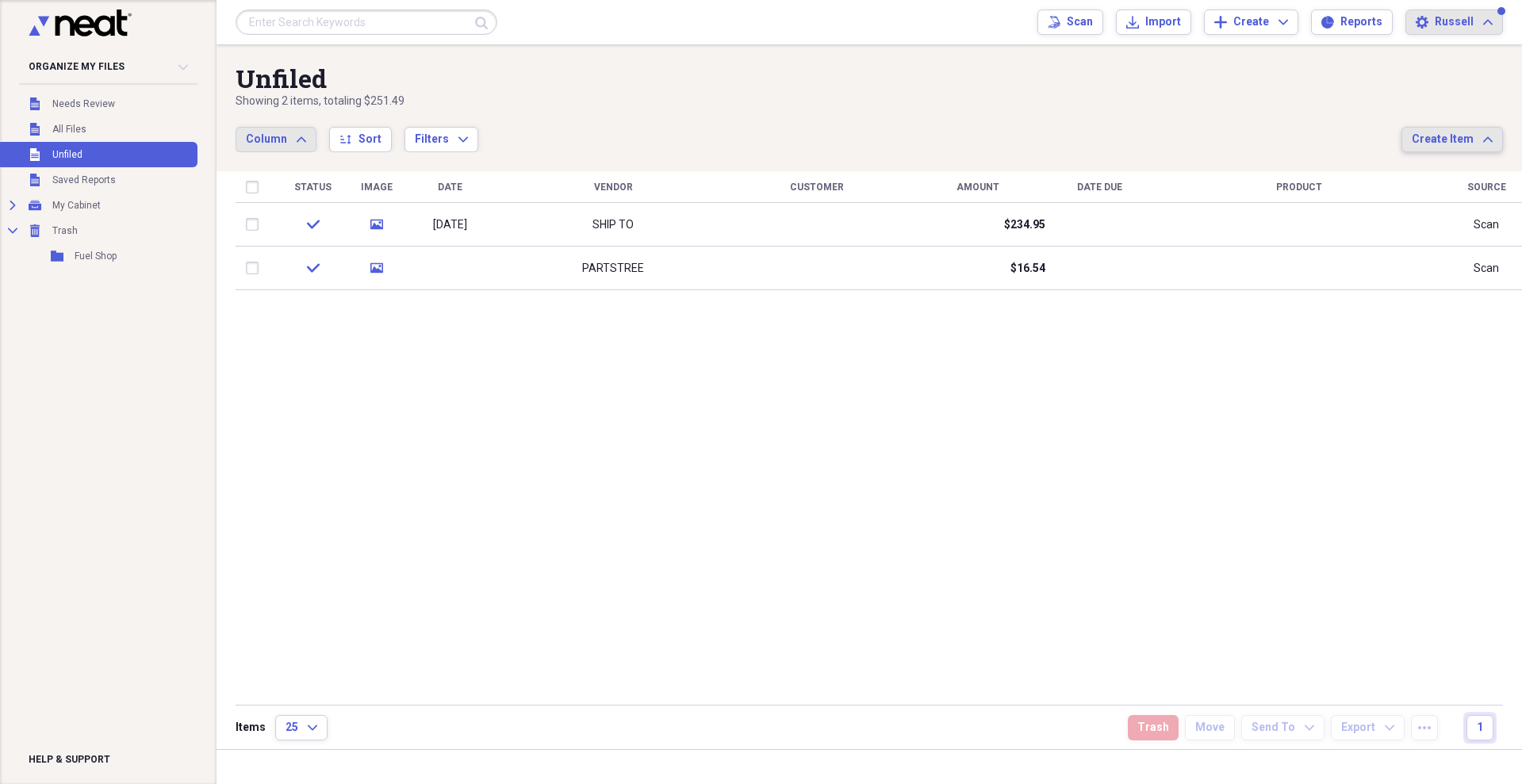 click on "Create Item" at bounding box center (1443, 140) 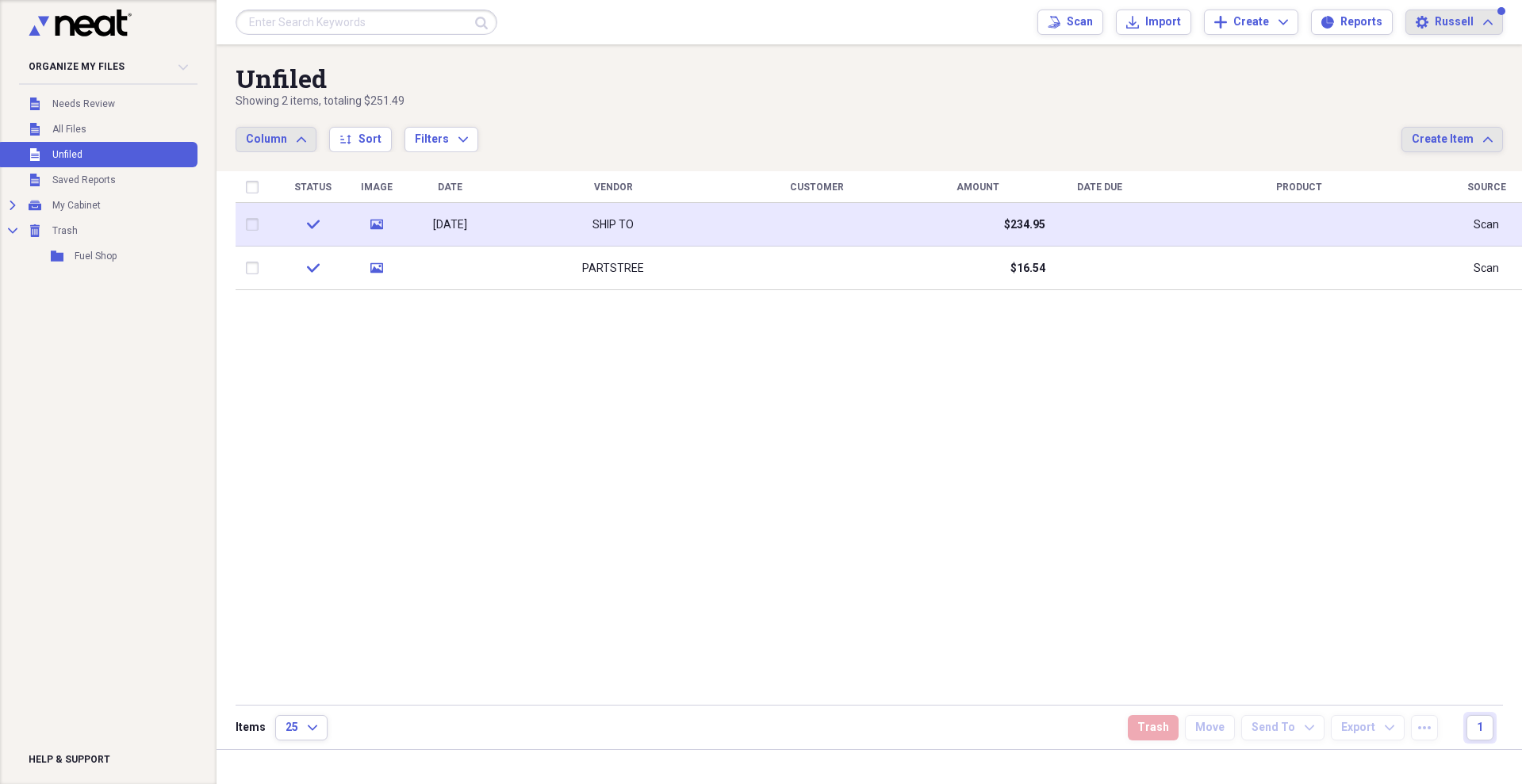click at bounding box center (255, 224) 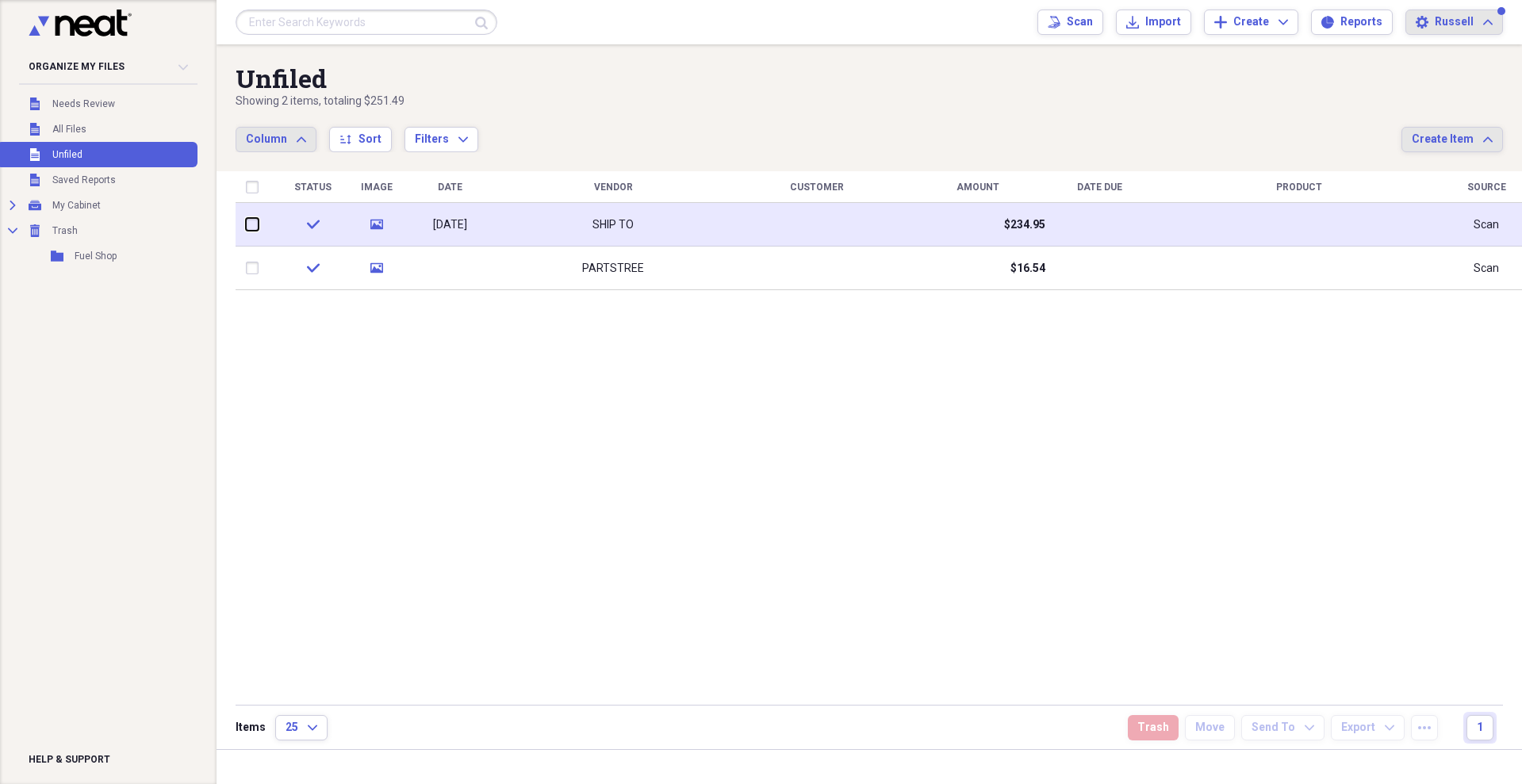click at bounding box center (246, 224) 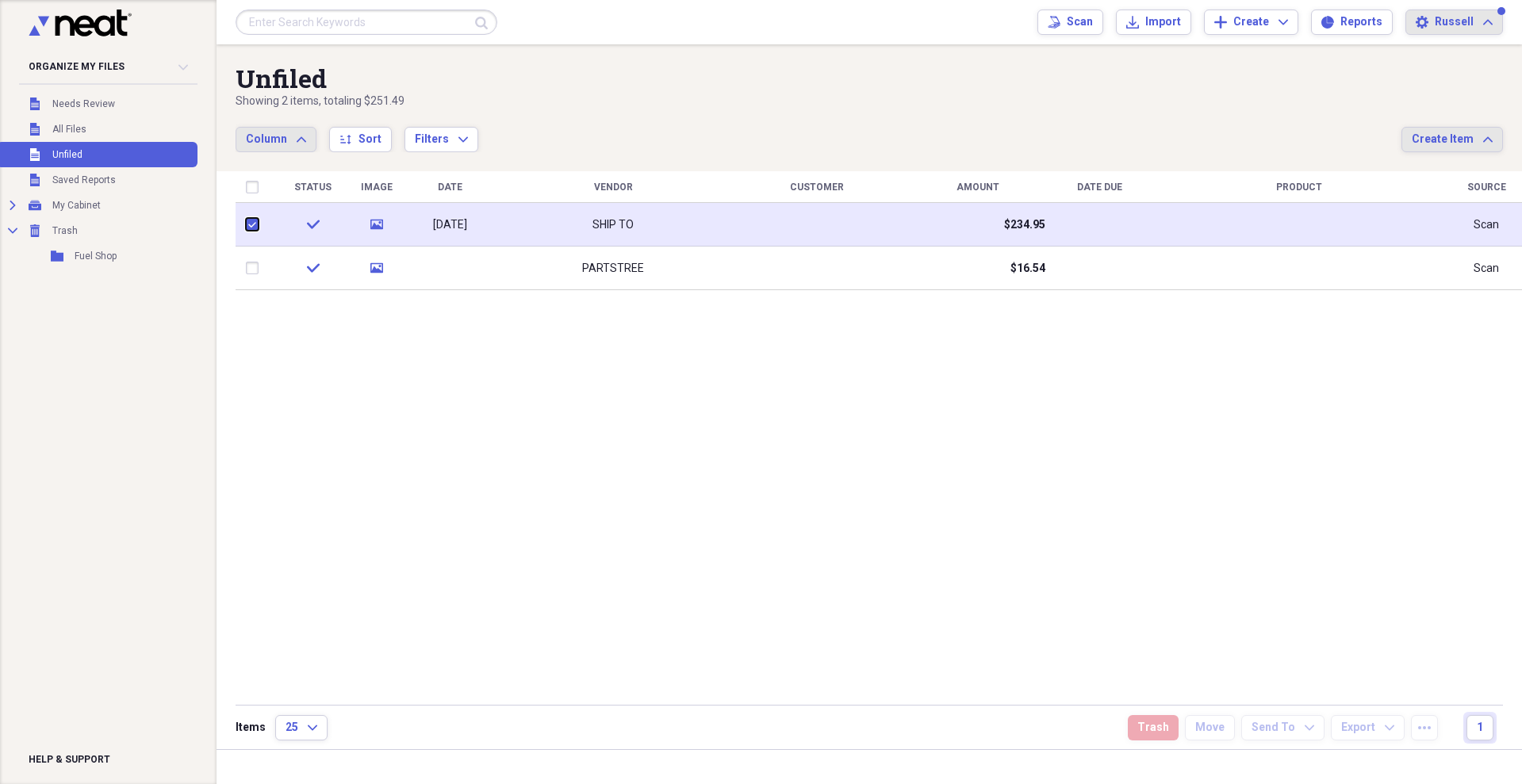 checkbox on "true" 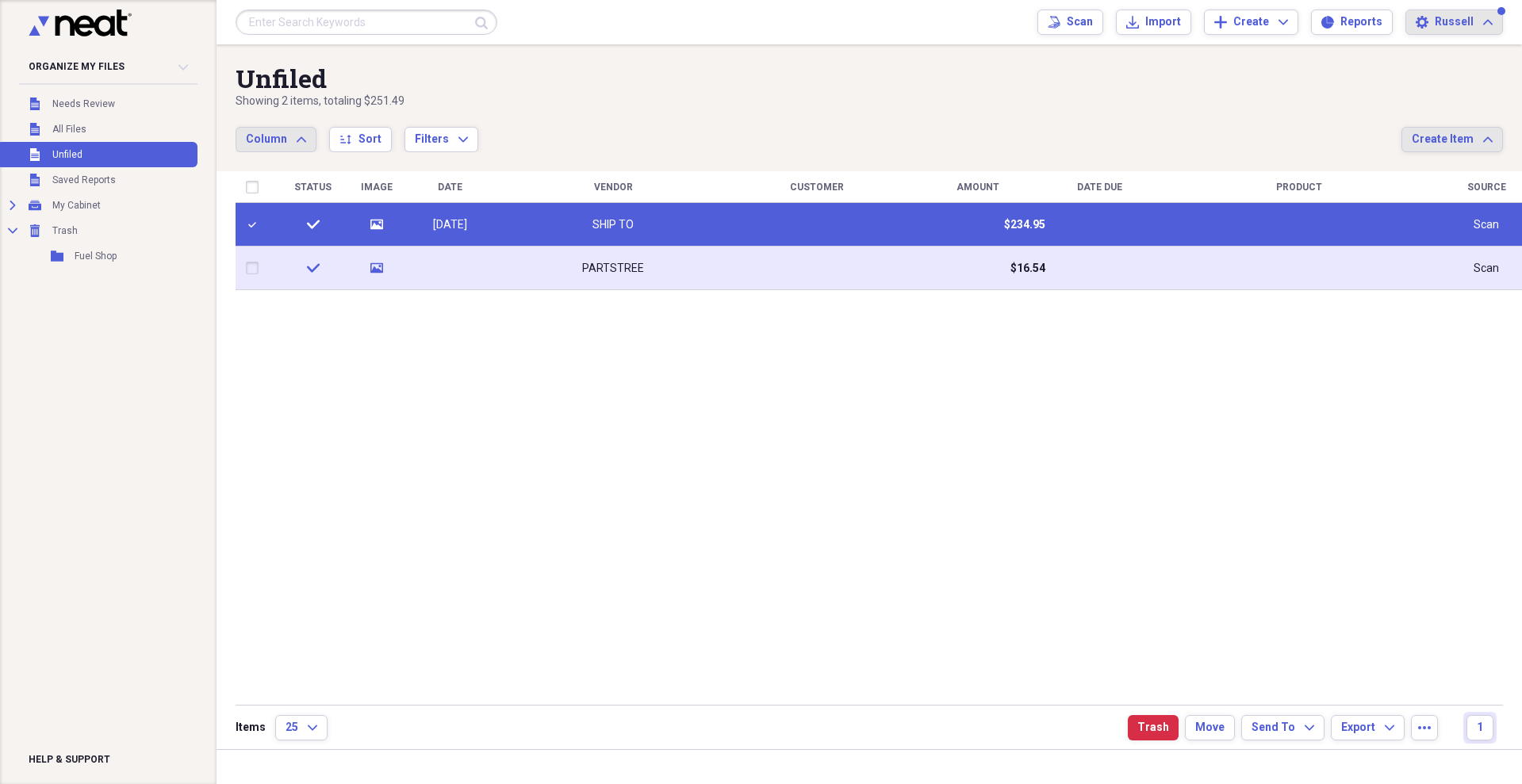 click at bounding box center (255, 268) 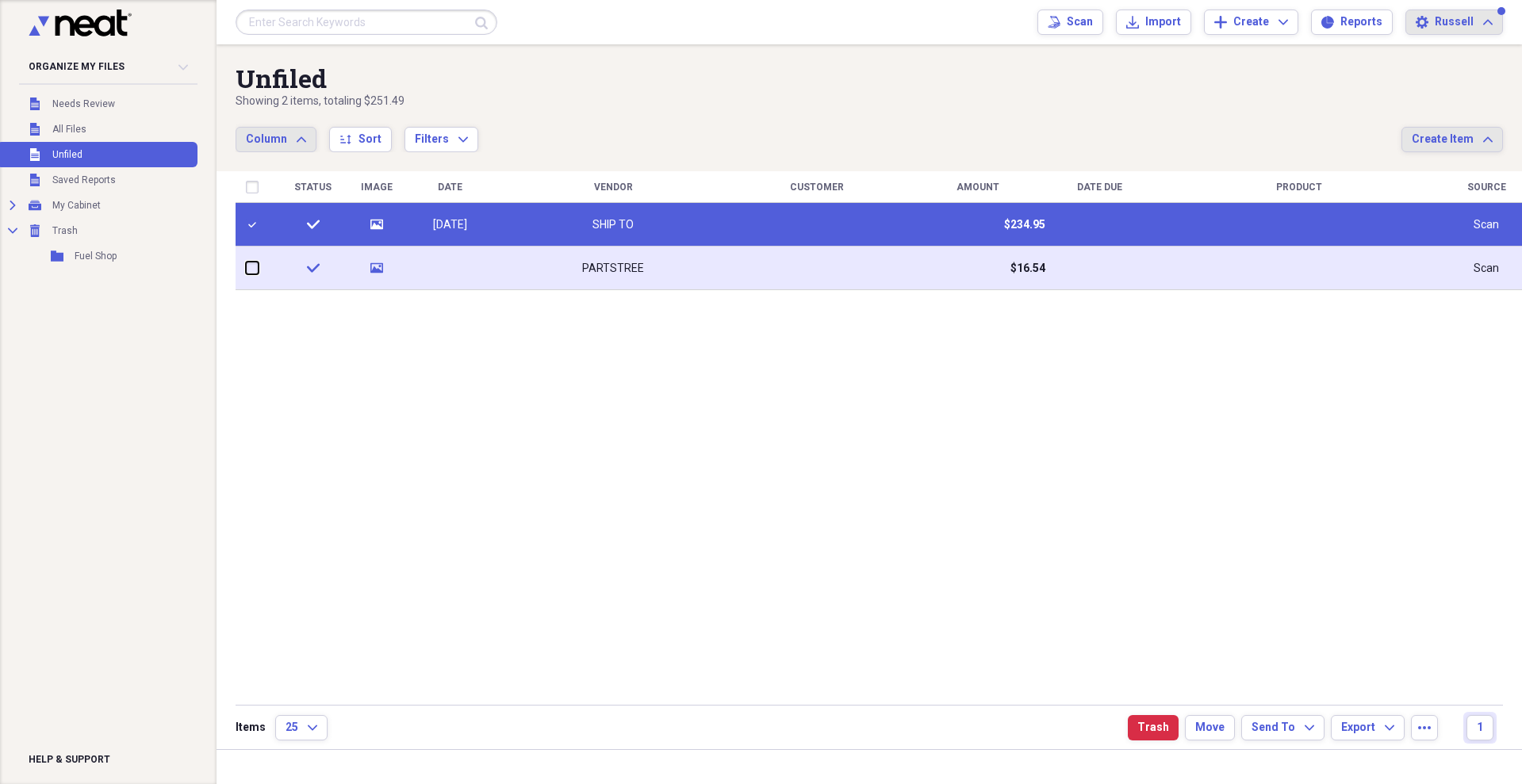 click at bounding box center (246, 268) 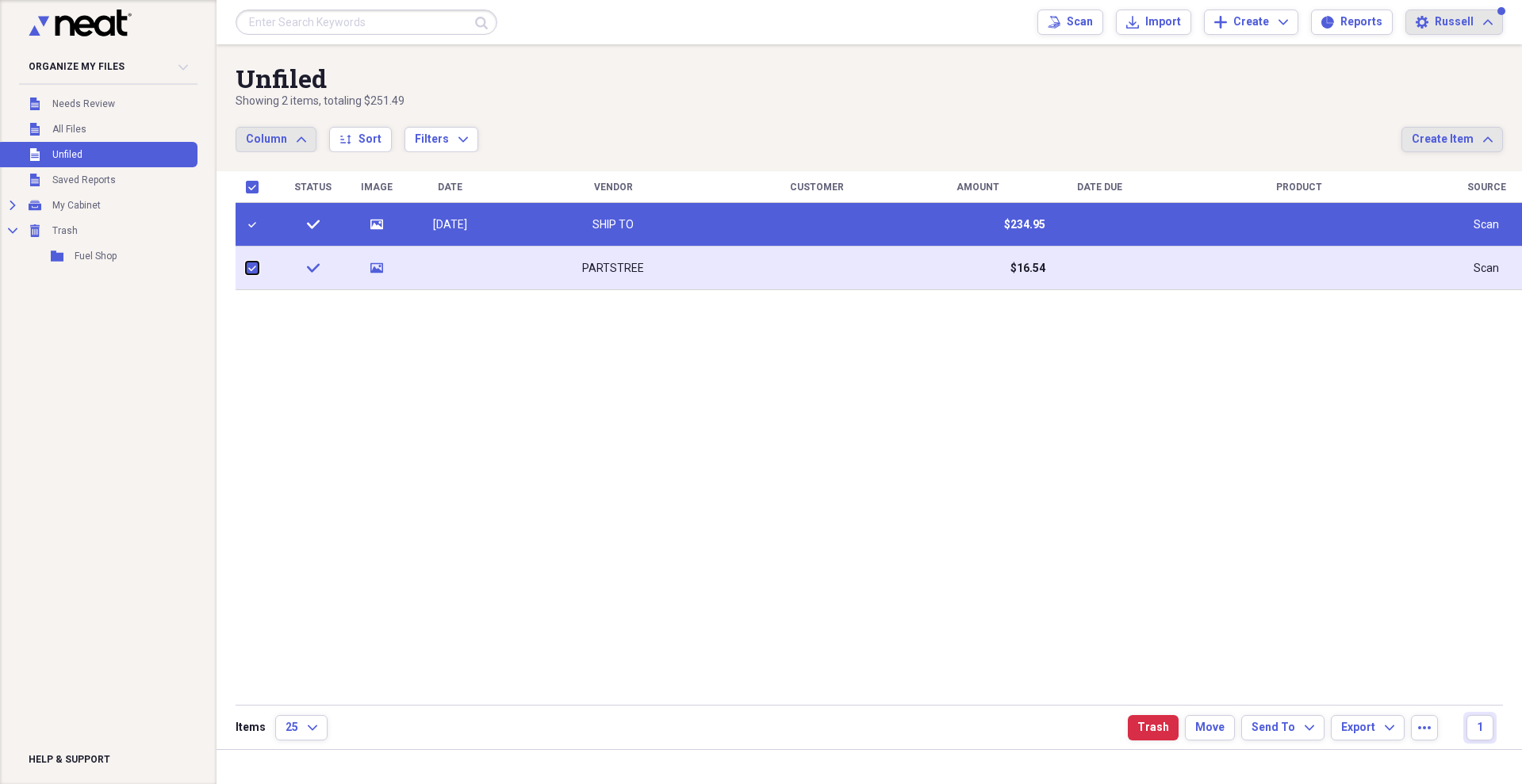 checkbox on "true" 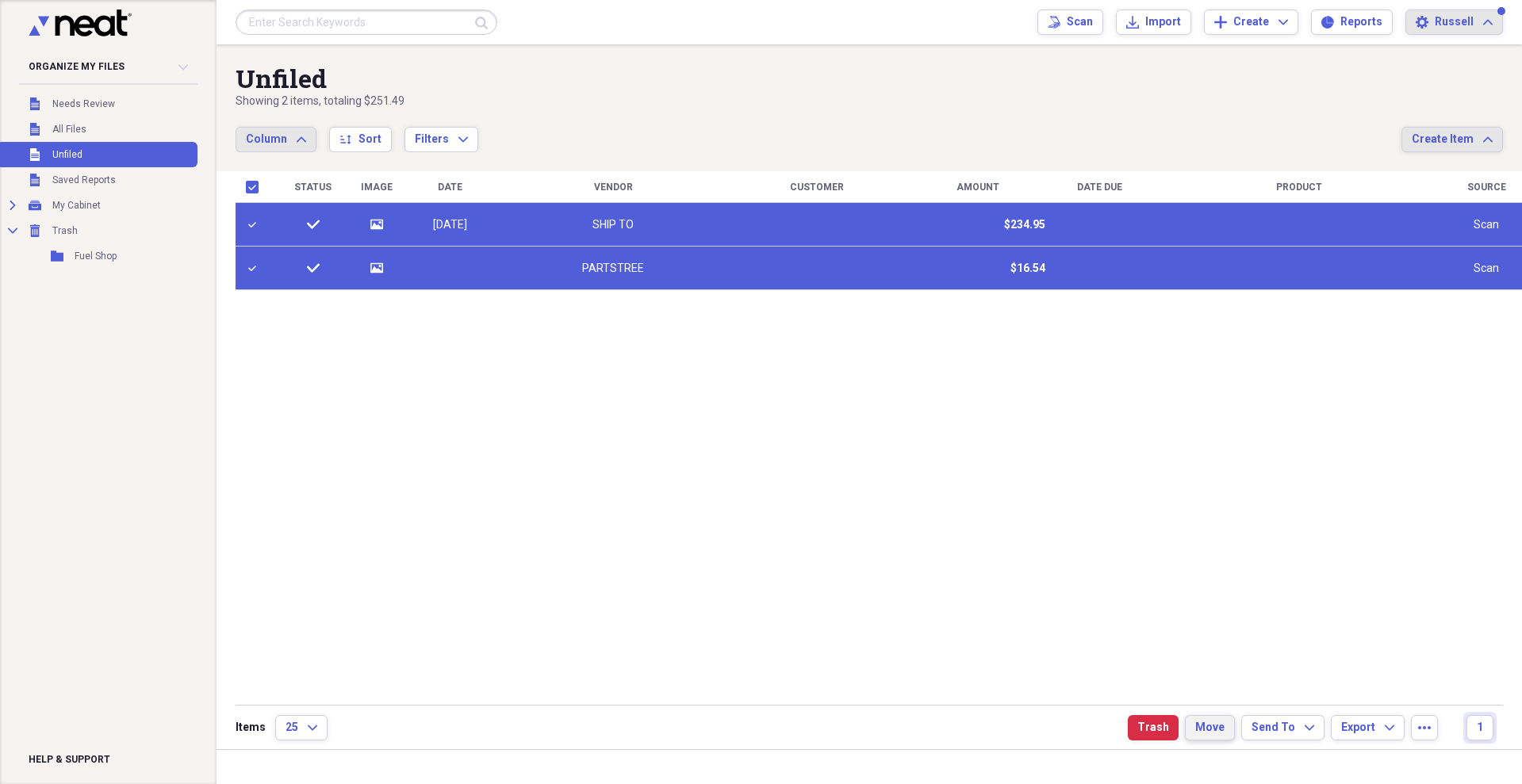 click on "Move" at bounding box center (1210, 728) 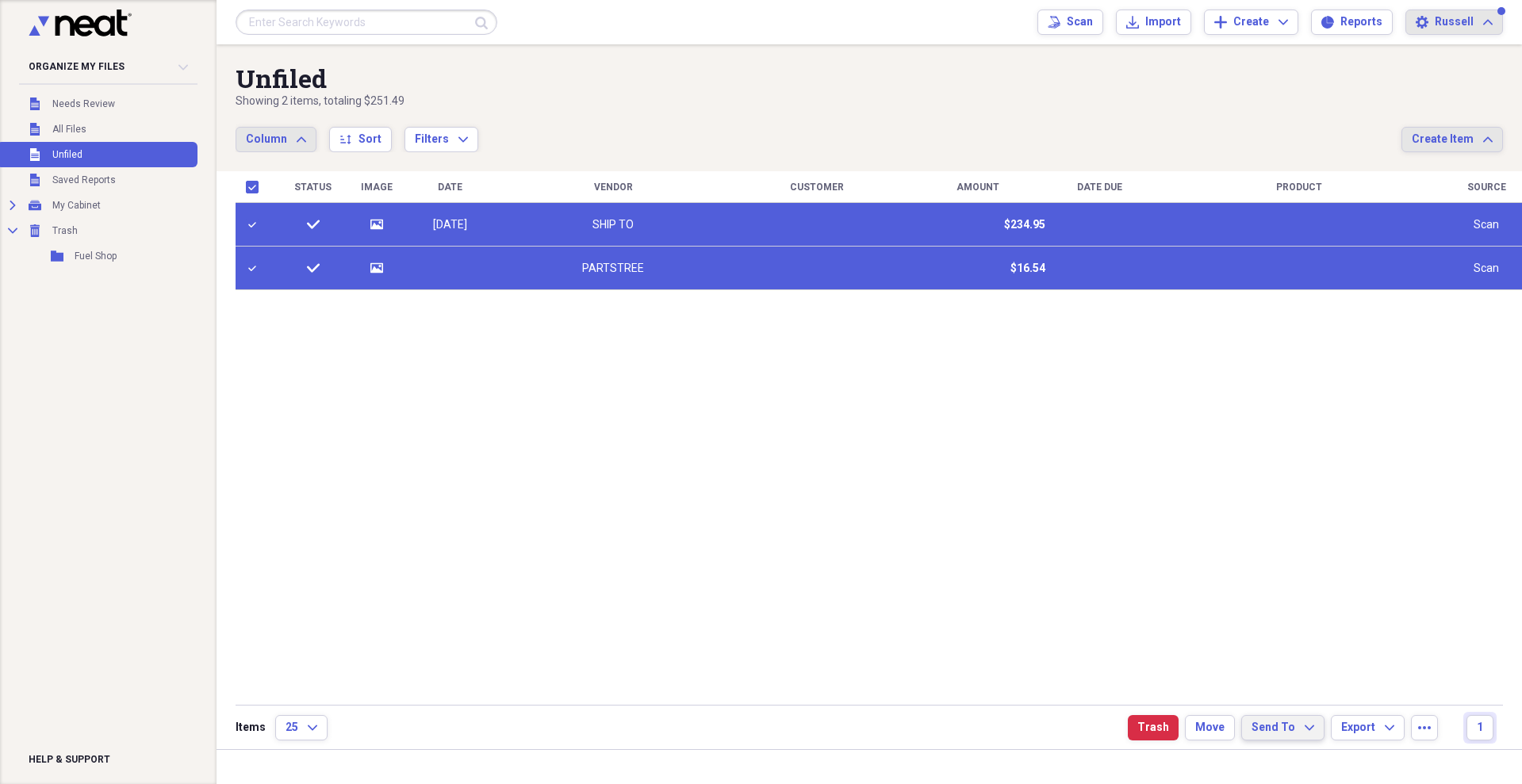 click on "Send To" at bounding box center [1273, 728] 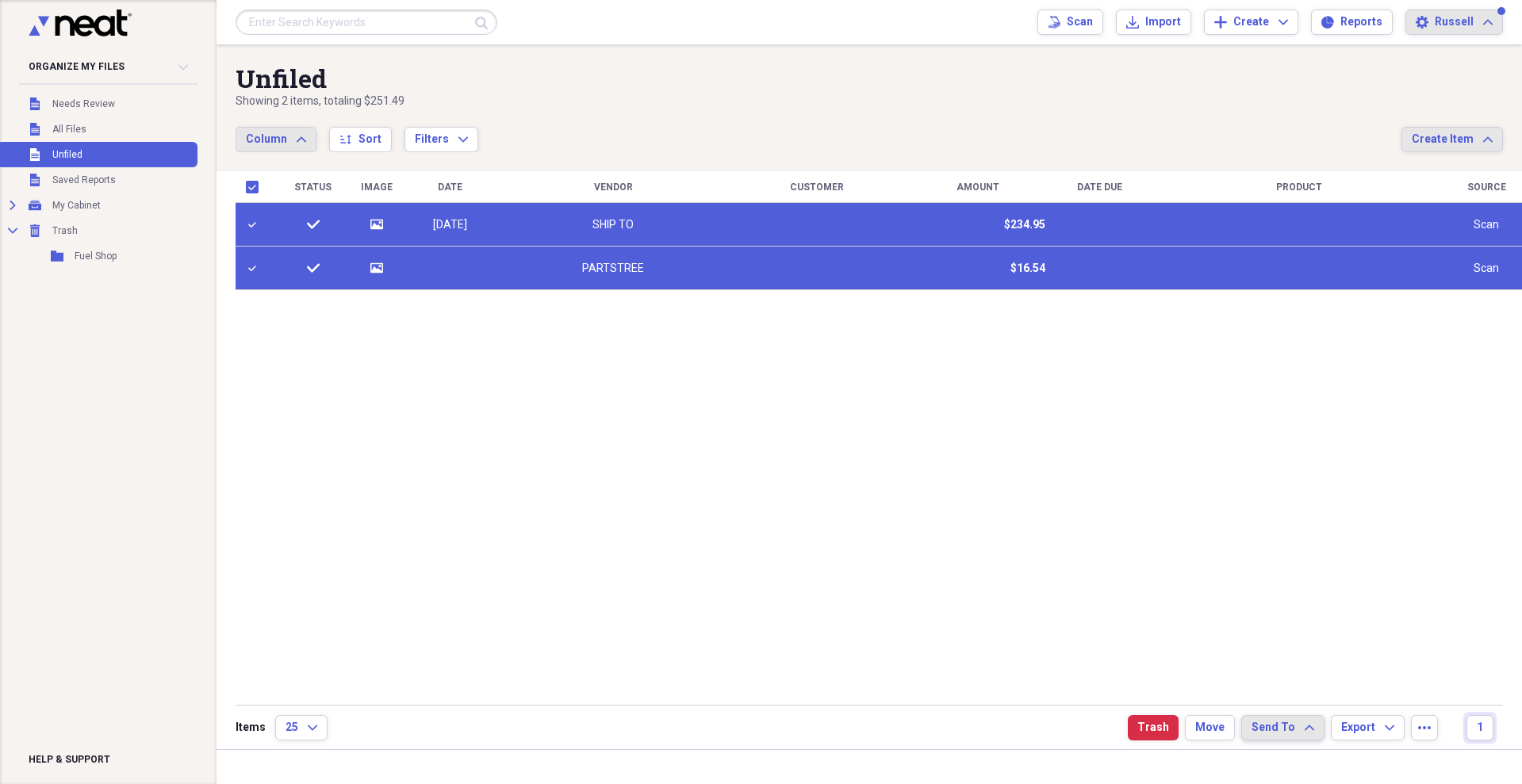 click on "Send To" at bounding box center (1273, 728) 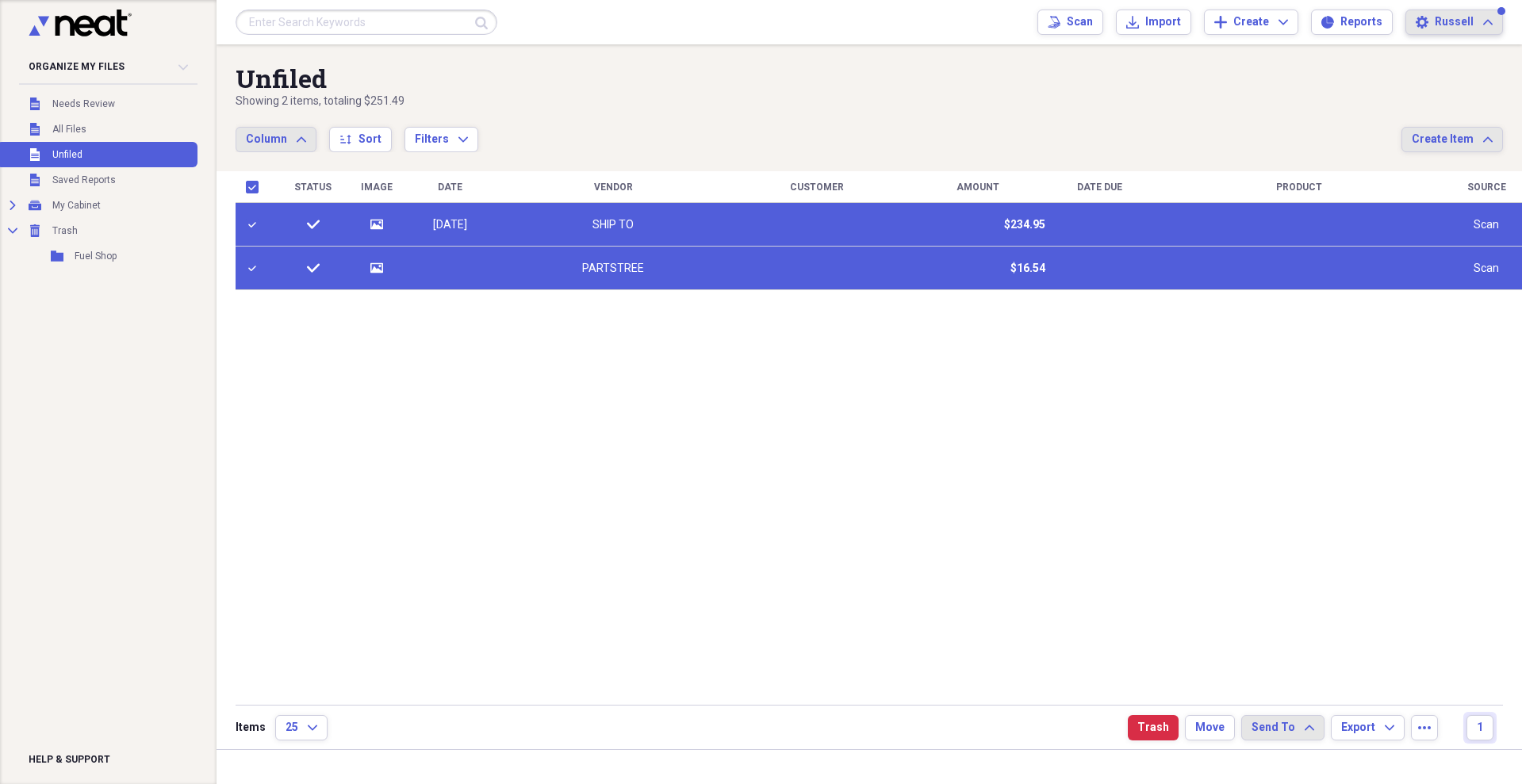 click 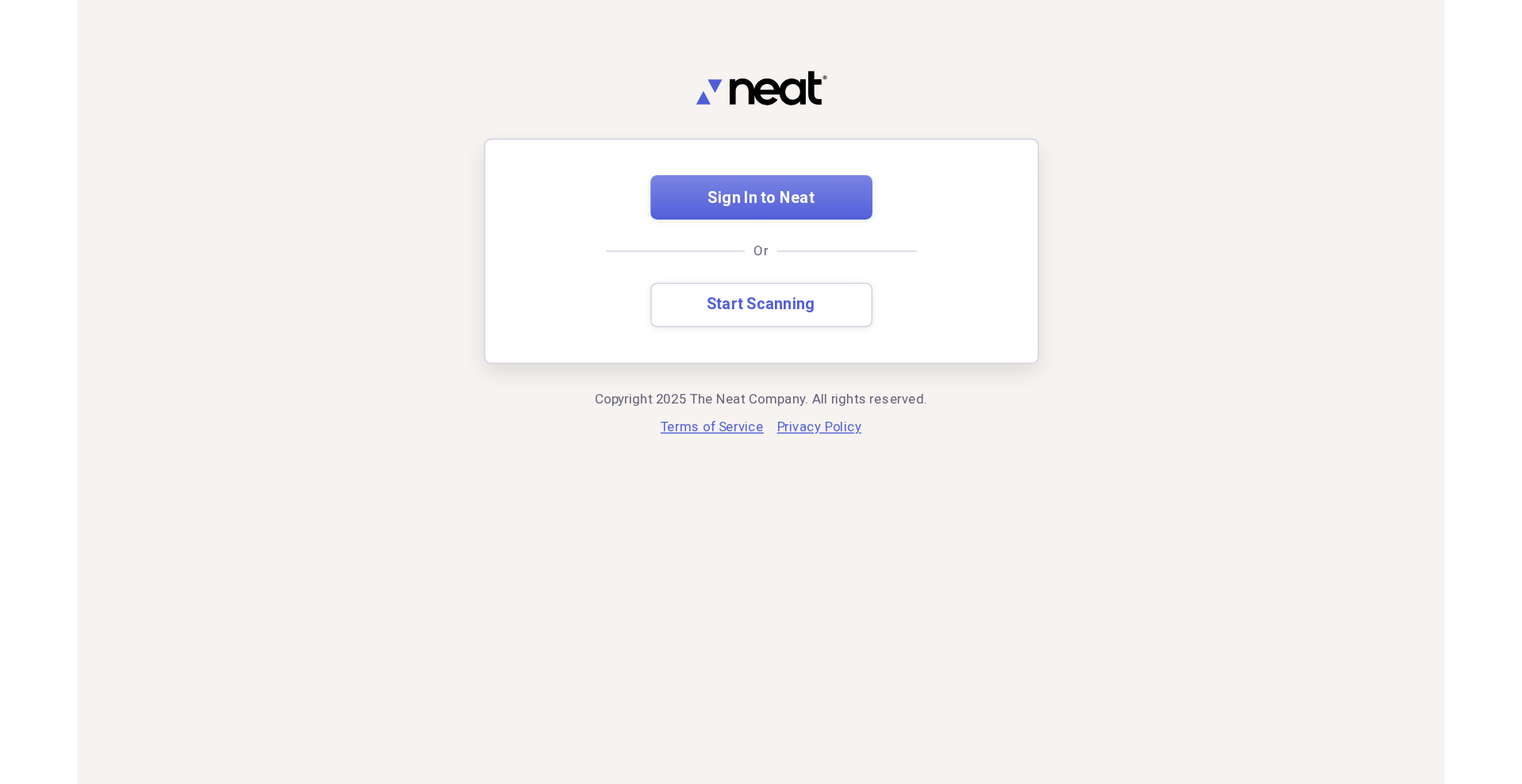 scroll, scrollTop: 0, scrollLeft: 0, axis: both 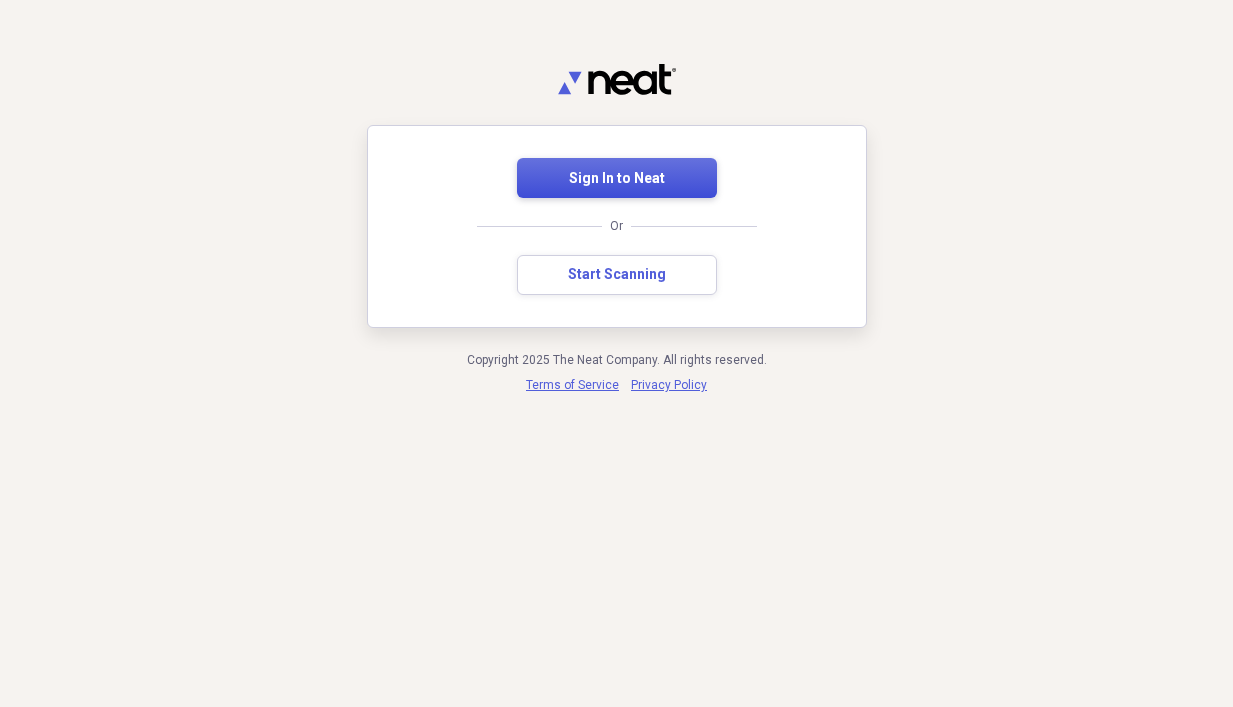 click on "Sign In to Neat" at bounding box center [617, 179] 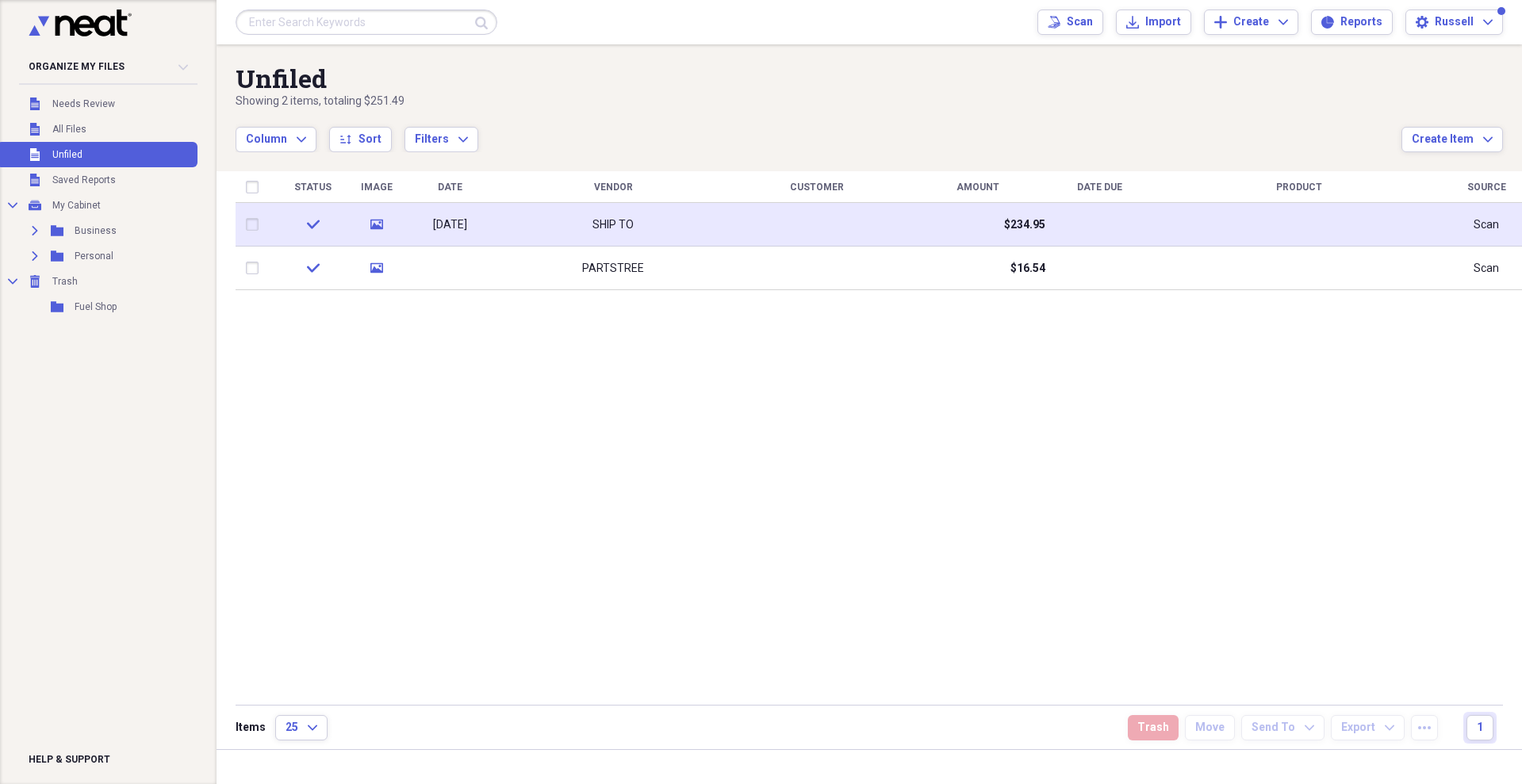 click on "SHIP TO" at bounding box center [613, 224] 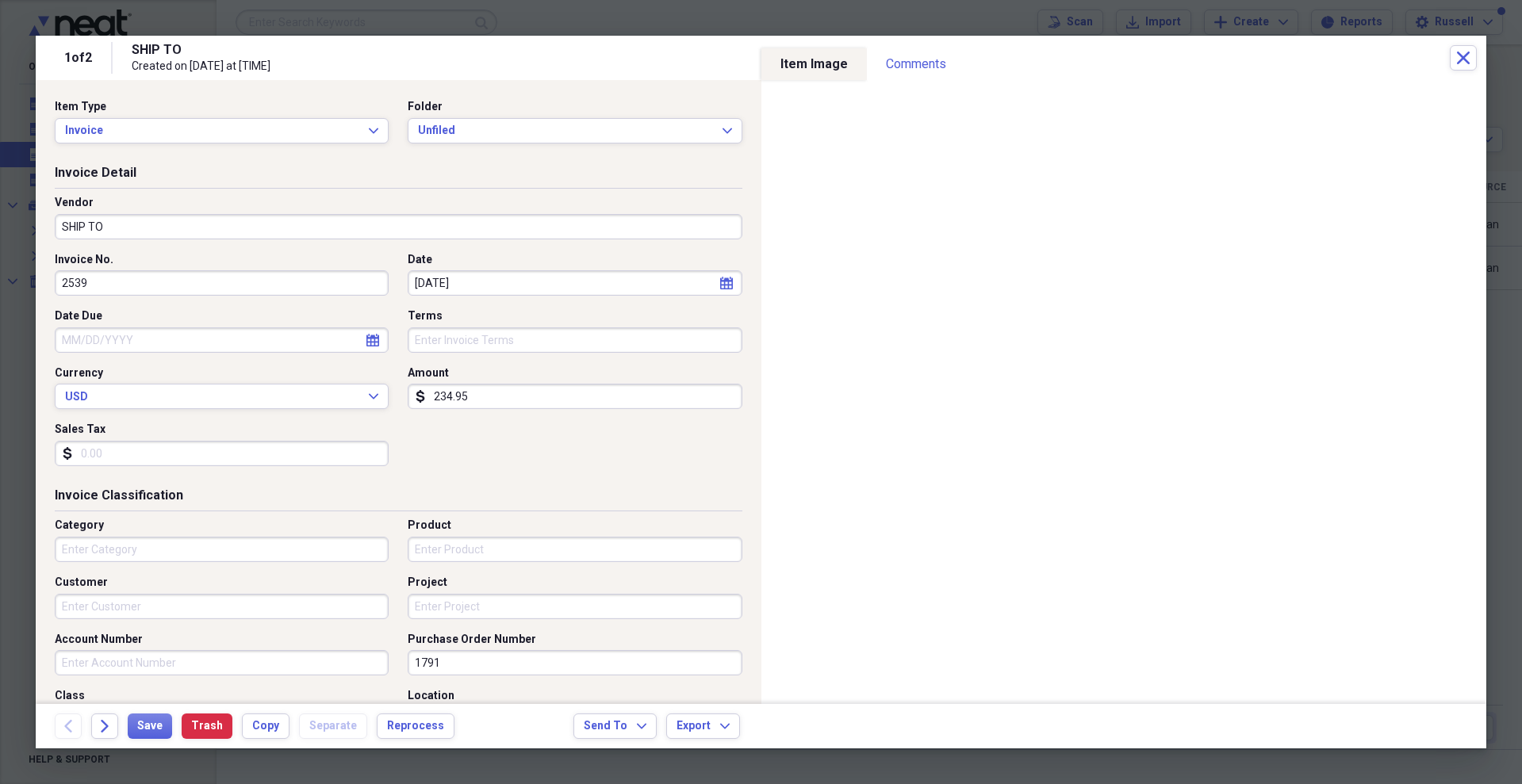 click on "SHIP TO" at bounding box center (398, 227) 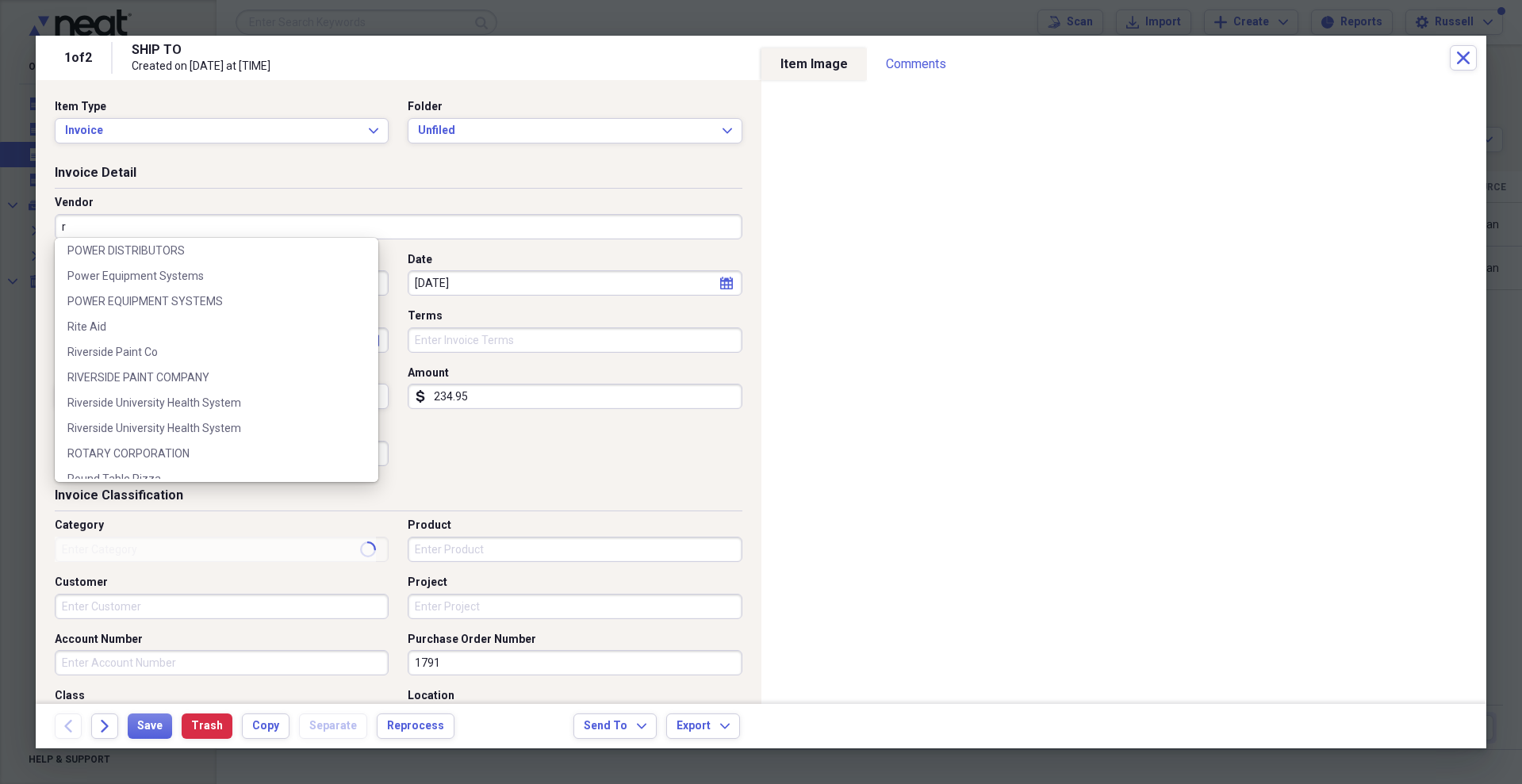 scroll, scrollTop: 1665, scrollLeft: 0, axis: vertical 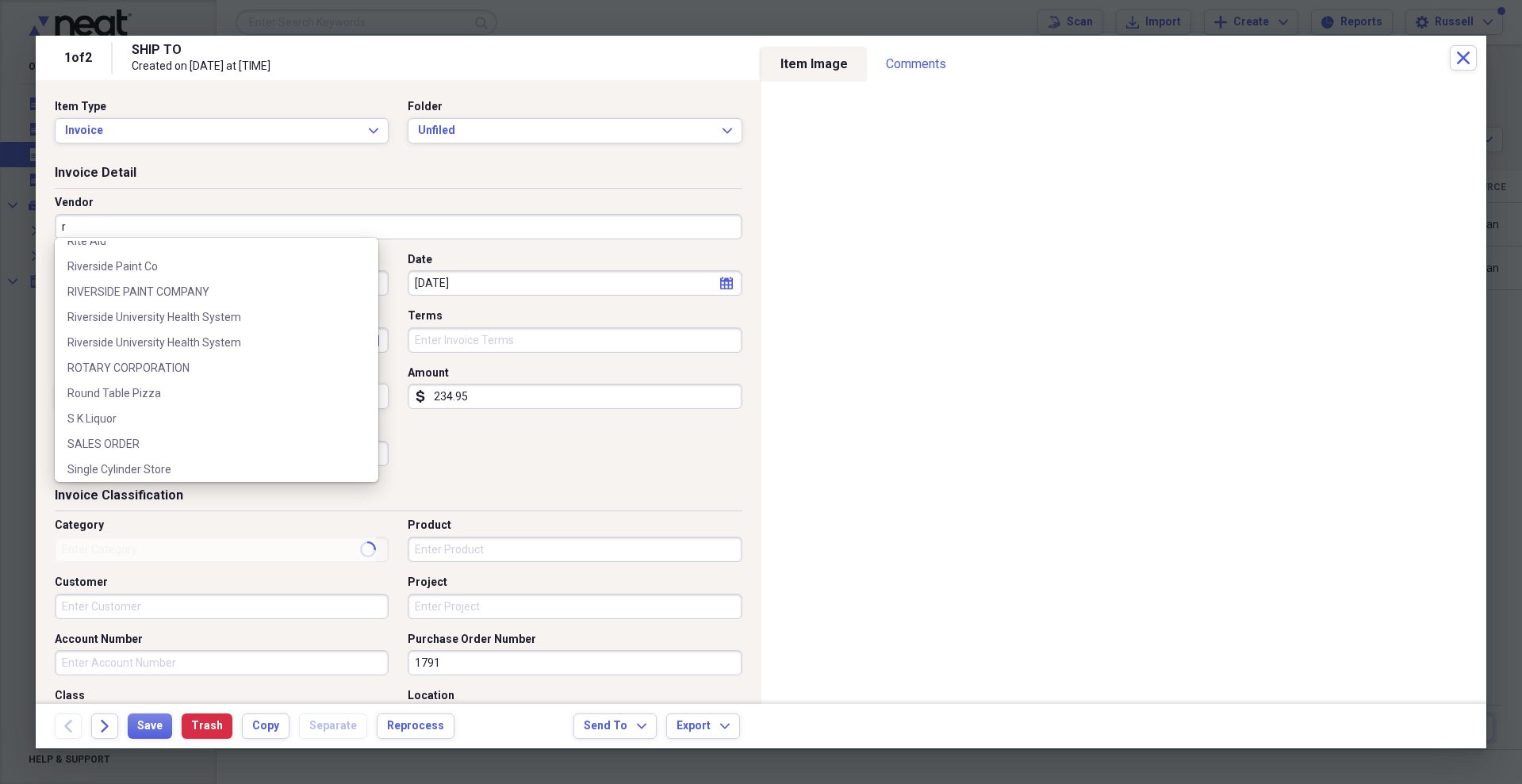 click on "ROTARY CORPORATION" at bounding box center [207, 368] 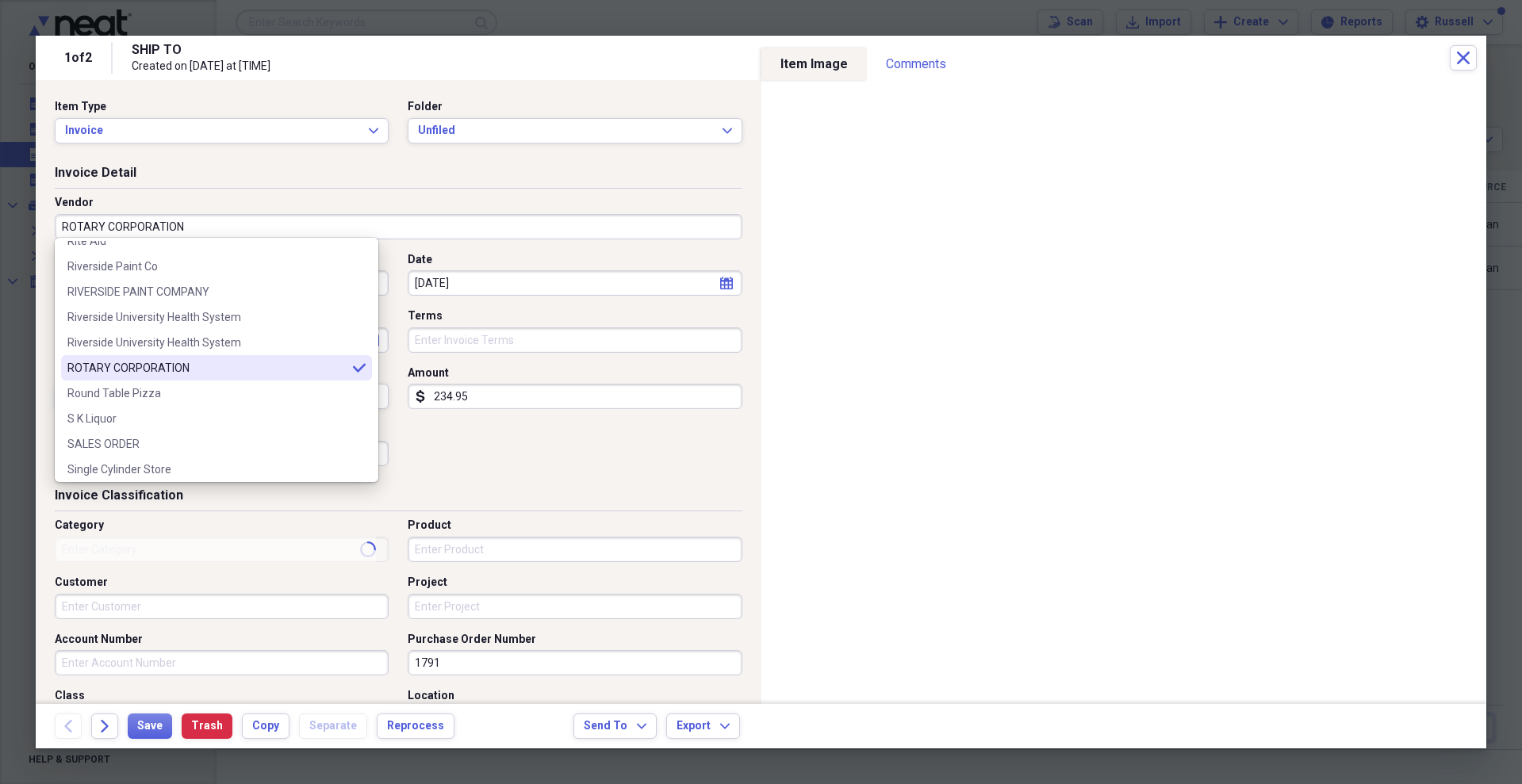 click on "Date" at bounding box center (574, 260) 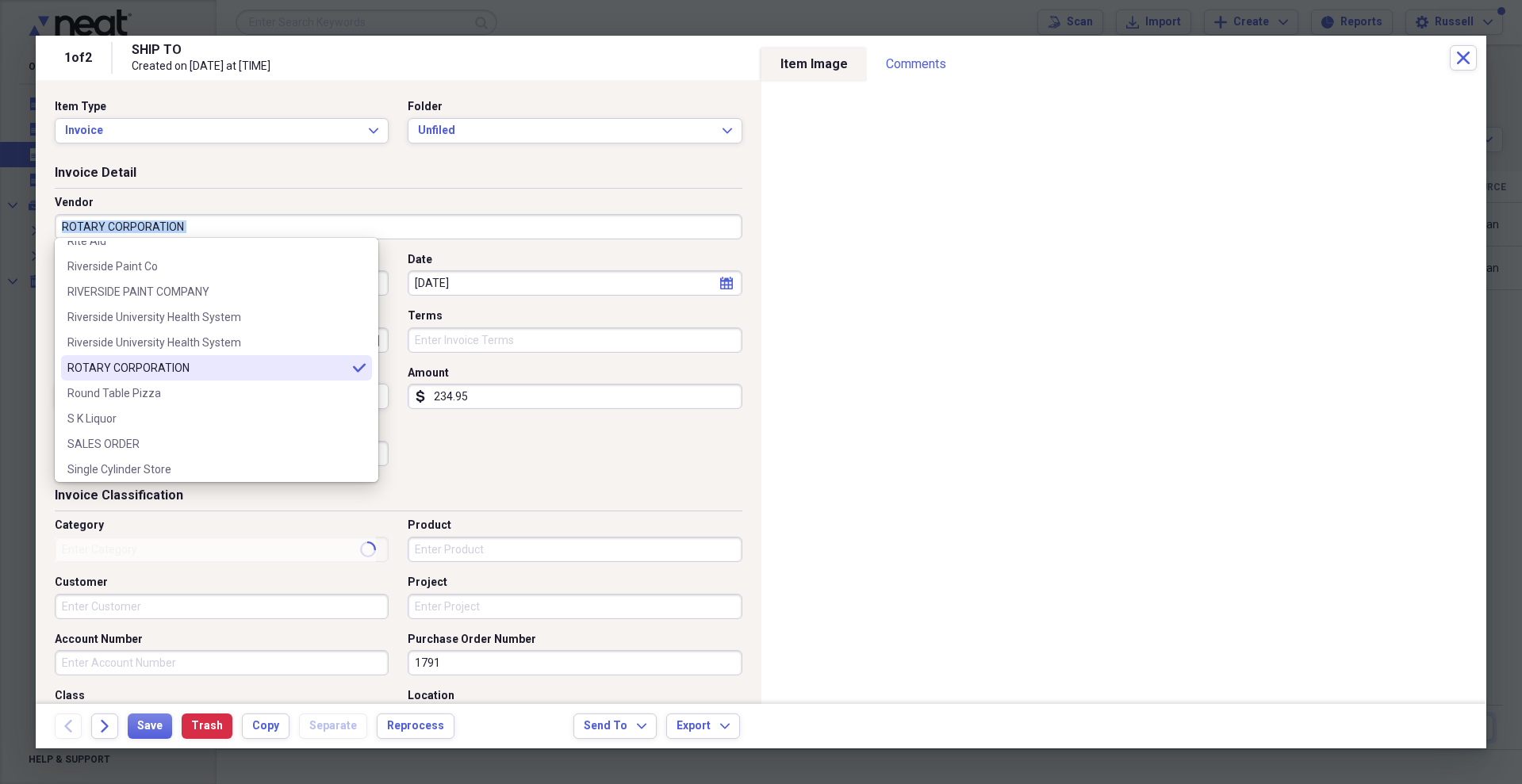 click on "Vendor ROTARY CORPORATION" at bounding box center (398, 224) 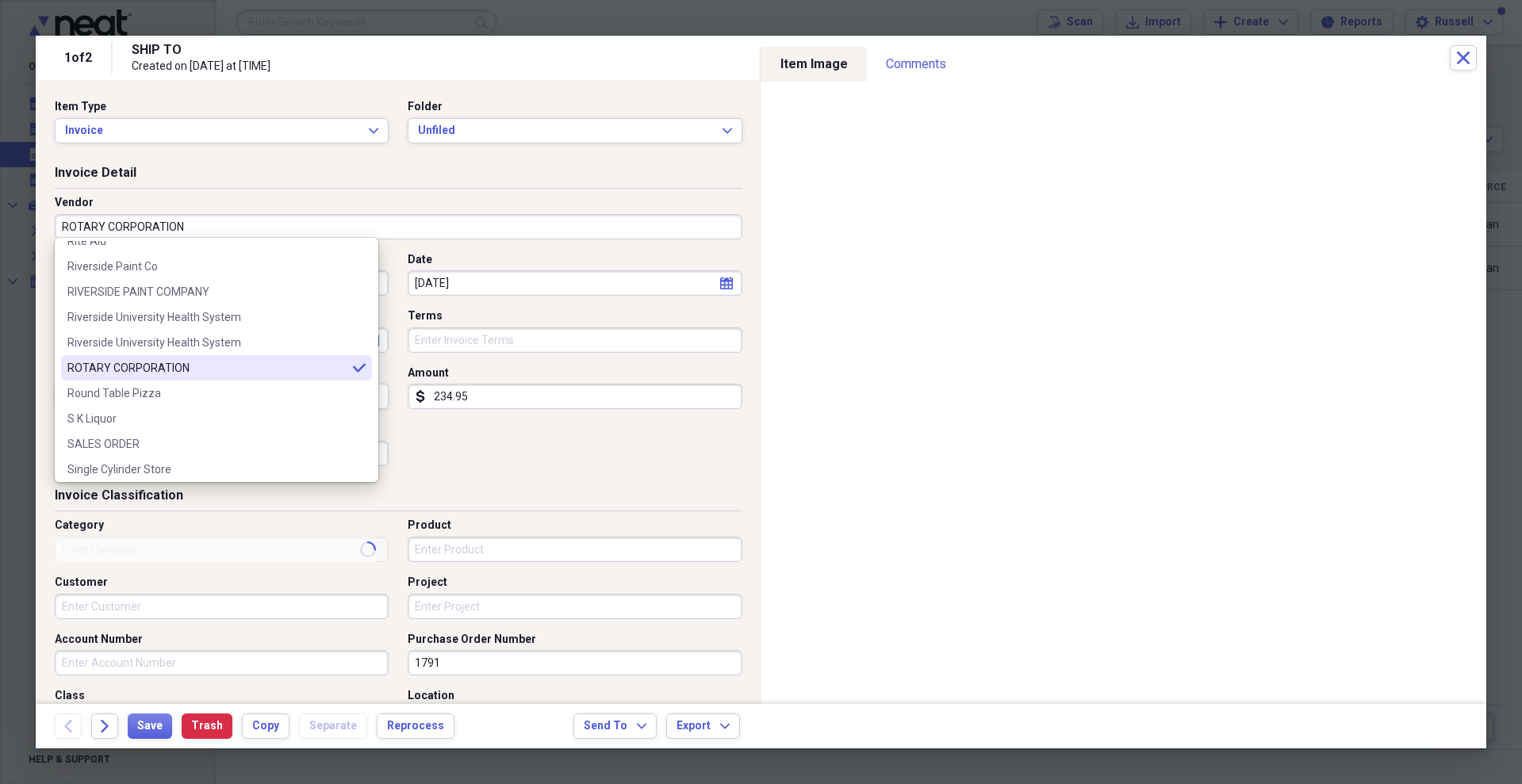 click on "ROTARY CORPORATION" at bounding box center (398, 227) 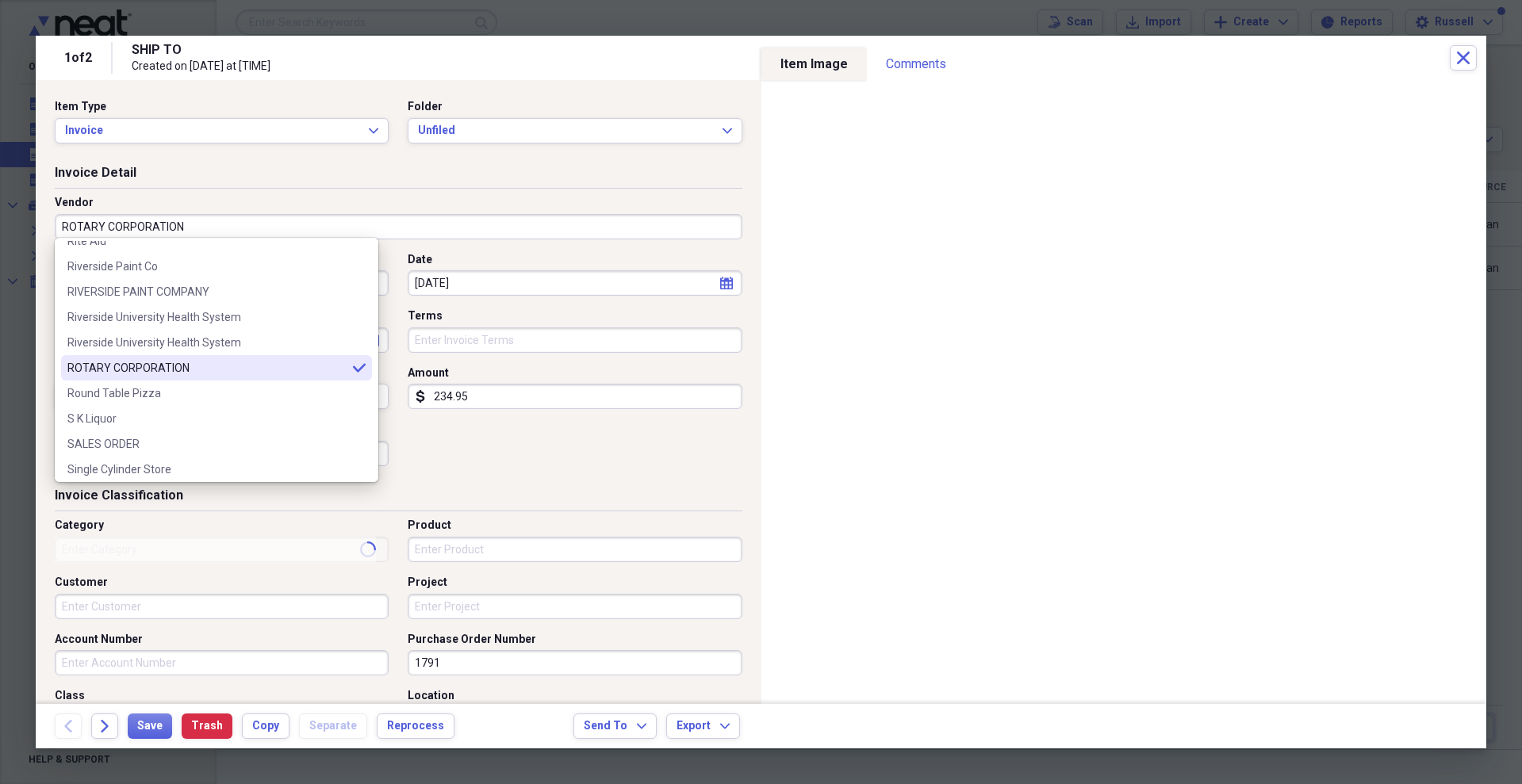 click on "Terms" at bounding box center [574, 340] 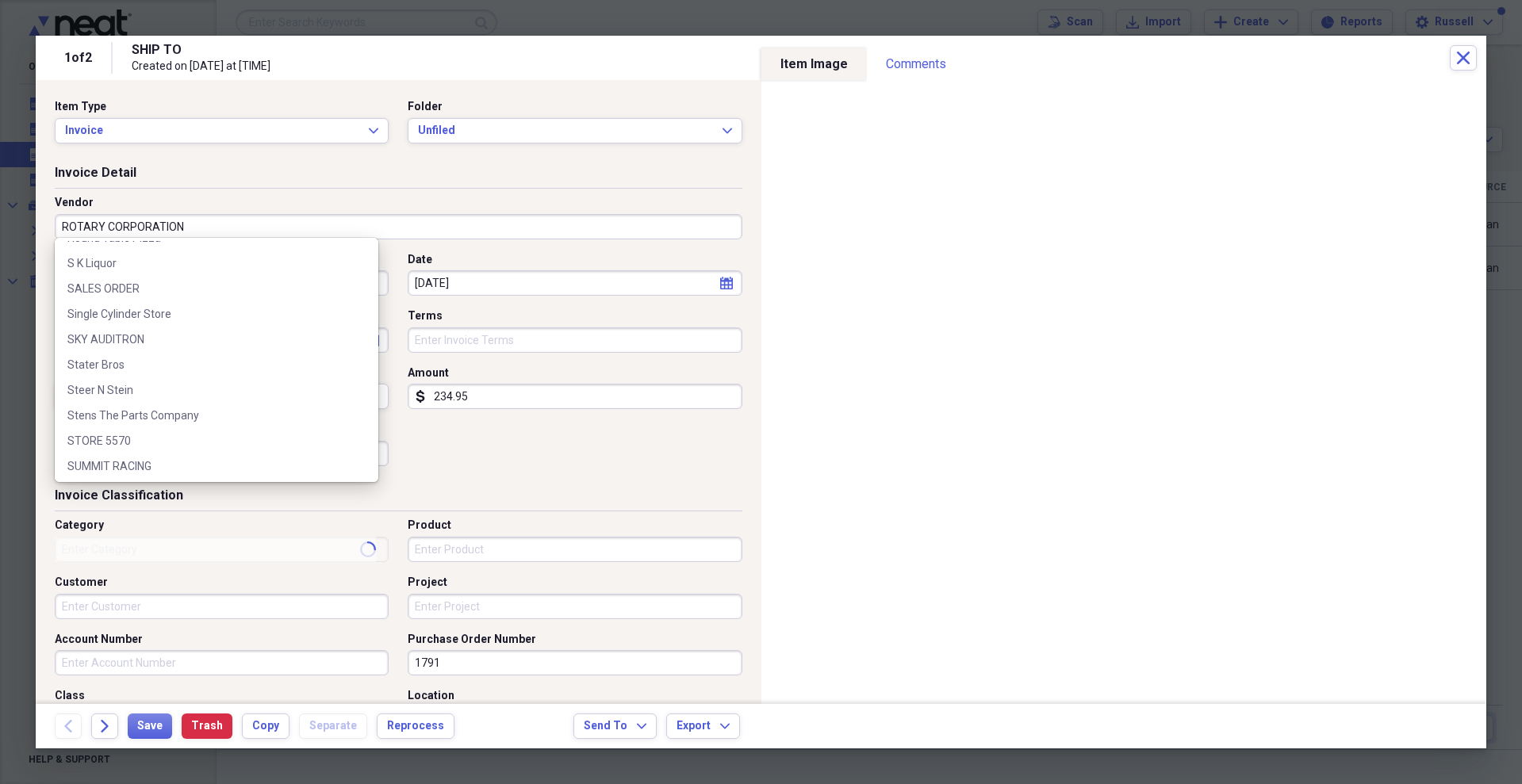 scroll, scrollTop: 1823, scrollLeft: 0, axis: vertical 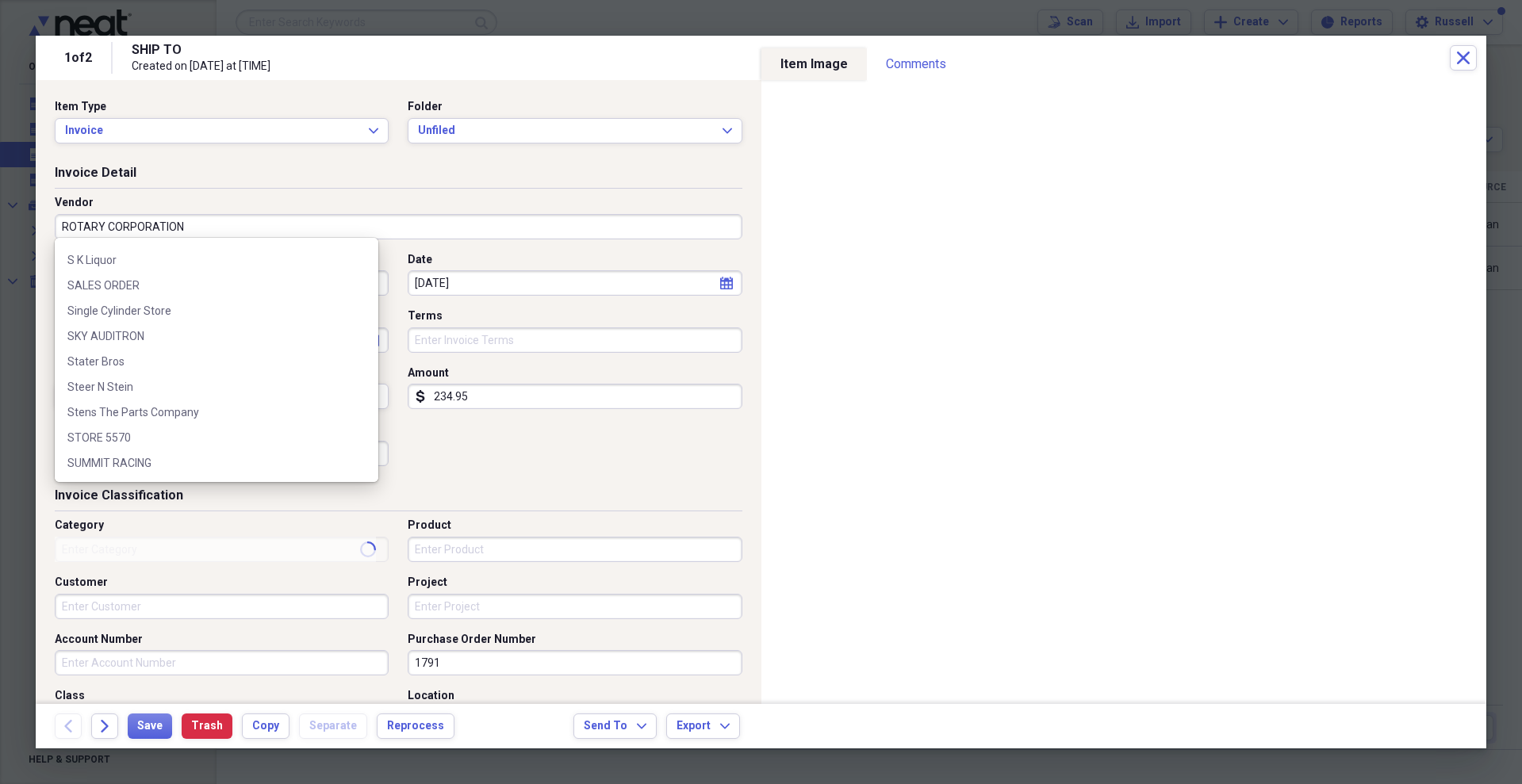 click on "Invoice No. 2539 Date [DATE] calendar Calendar Date Due calendar Calendar Terms Currency USD Expand Amount dollar-sign 234.95 Sales Tax dollar-sign" at bounding box center (398, 365) 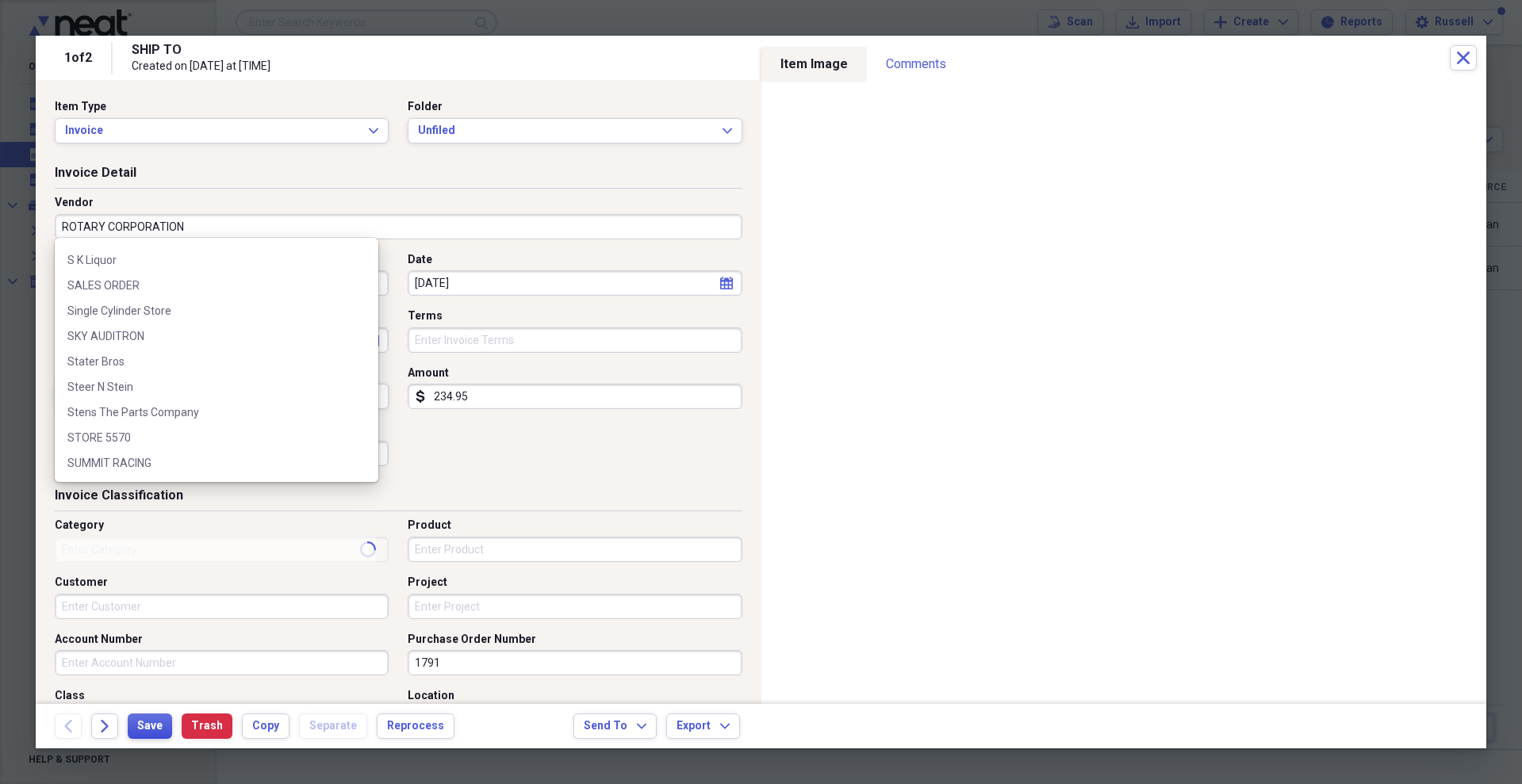 drag, startPoint x: 148, startPoint y: 721, endPoint x: 183, endPoint y: 781, distance: 69.46222 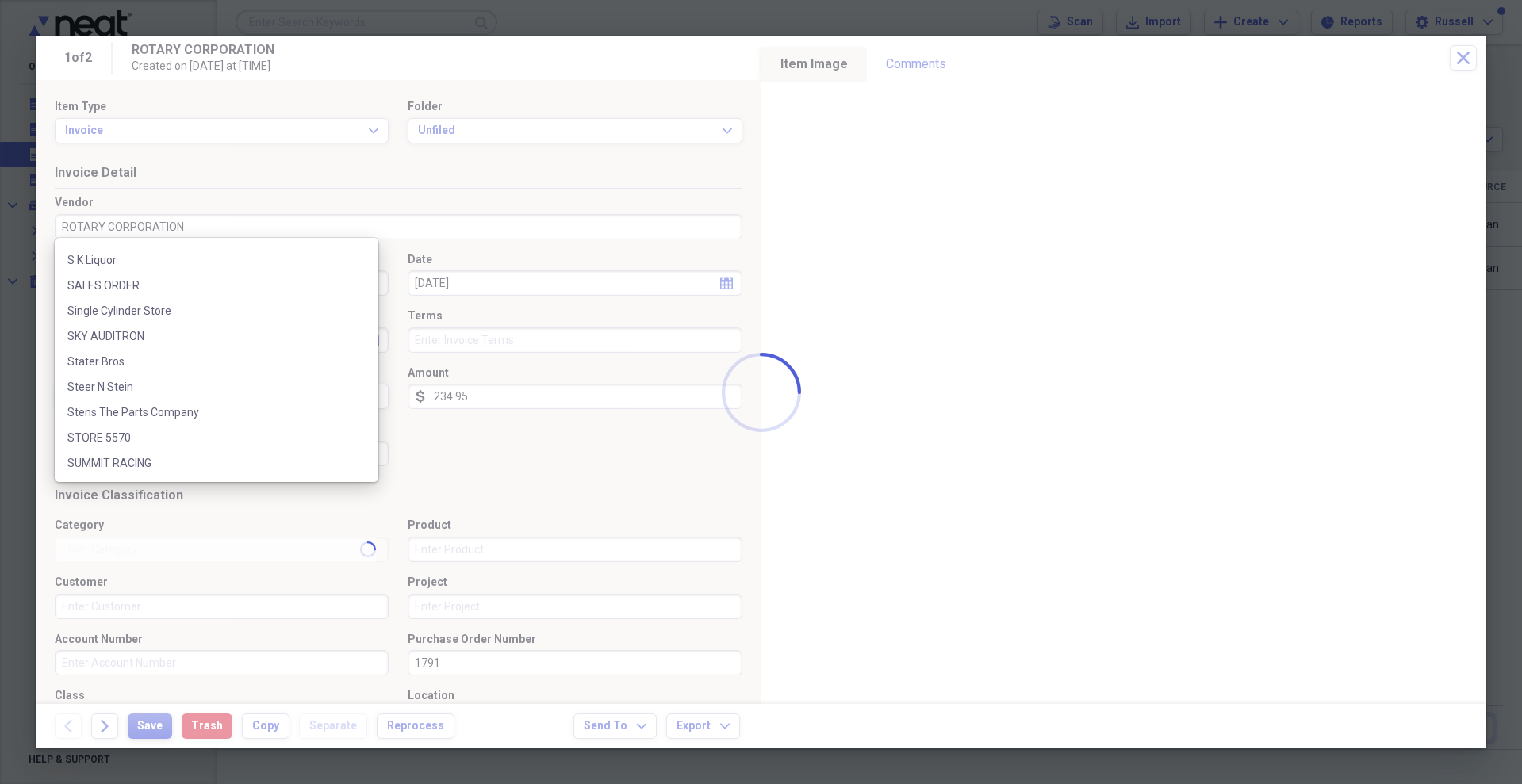 scroll, scrollTop: 0, scrollLeft: 0, axis: both 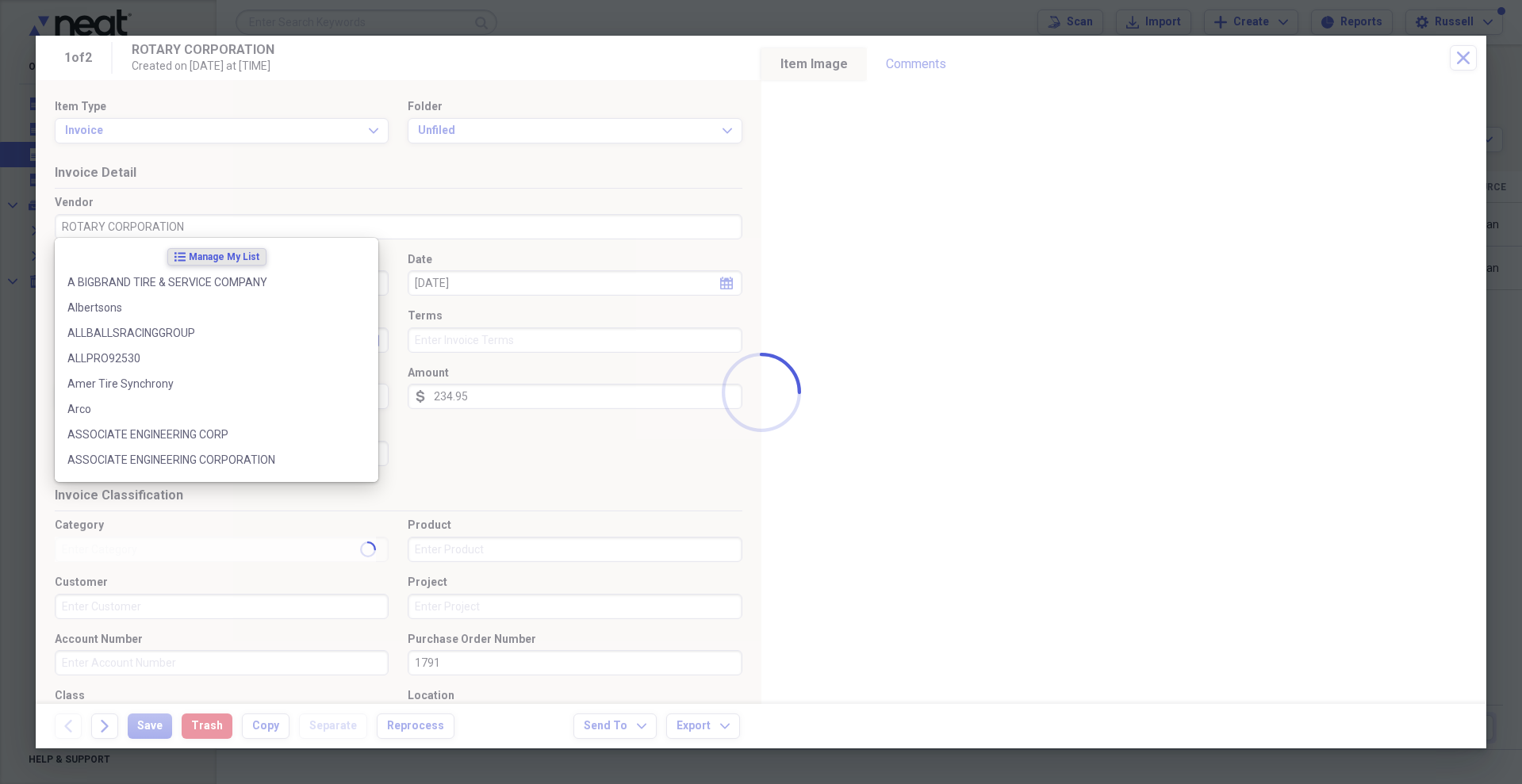 click at bounding box center [761, 392] 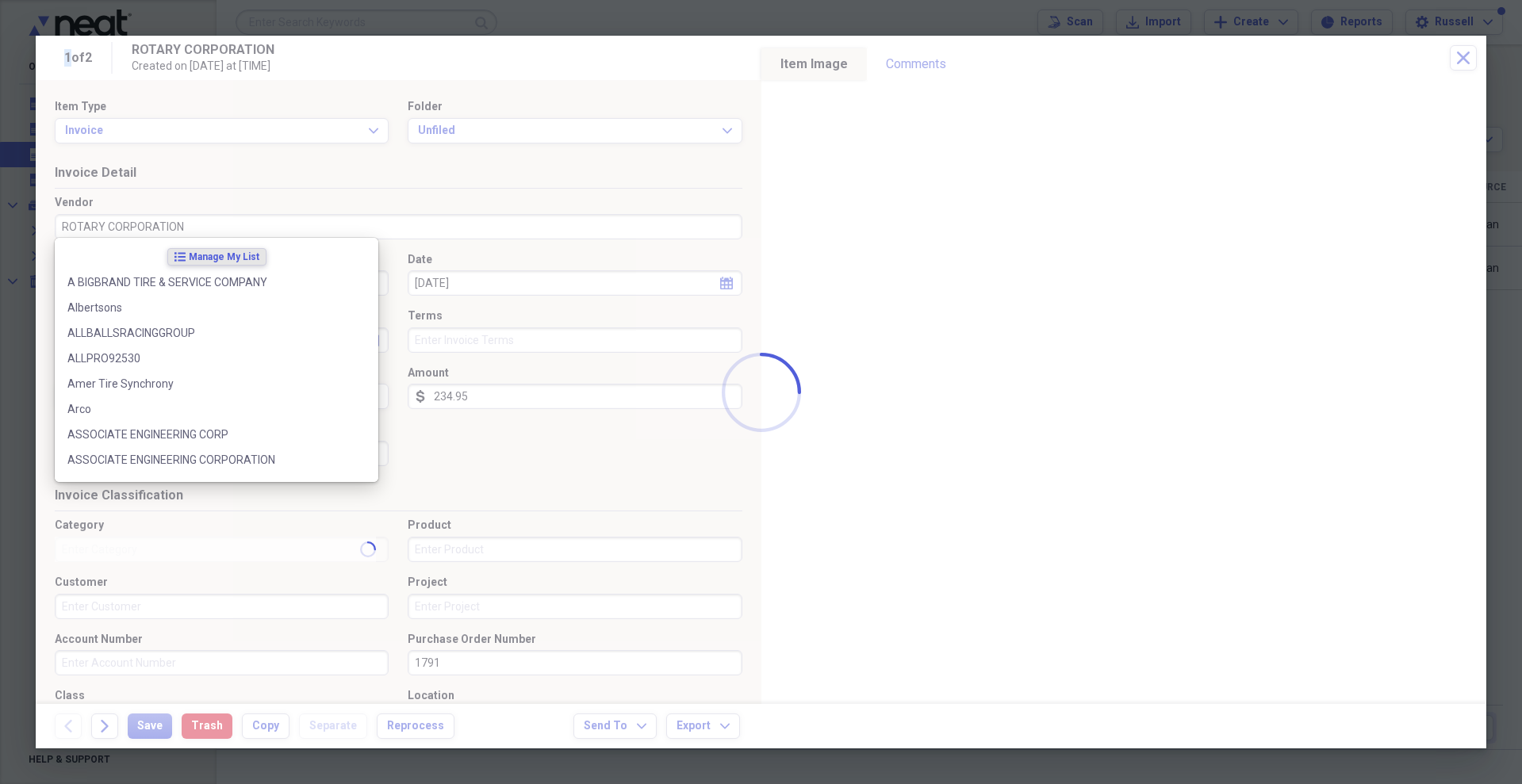 click at bounding box center [761, 392] 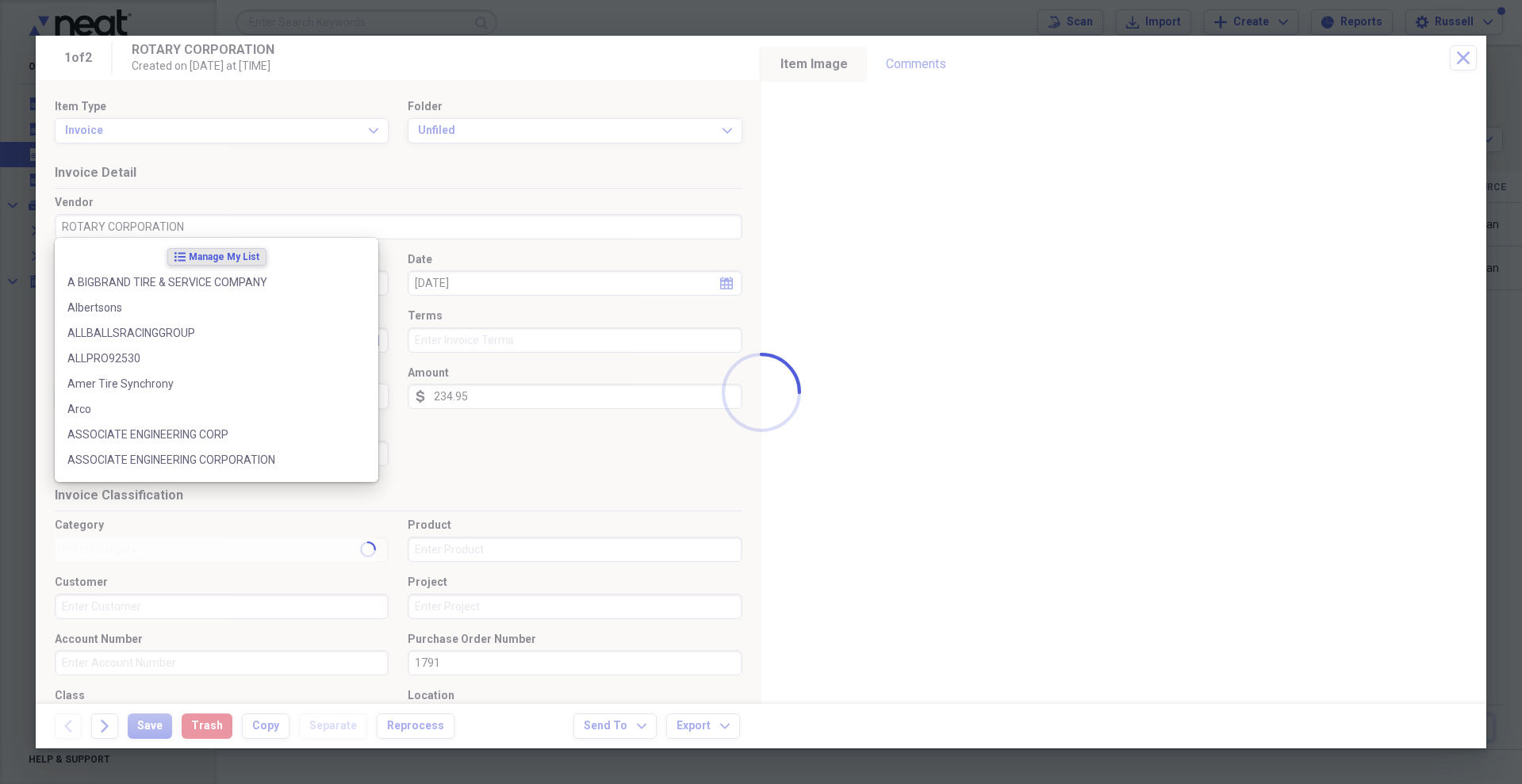 click at bounding box center [761, 392] 